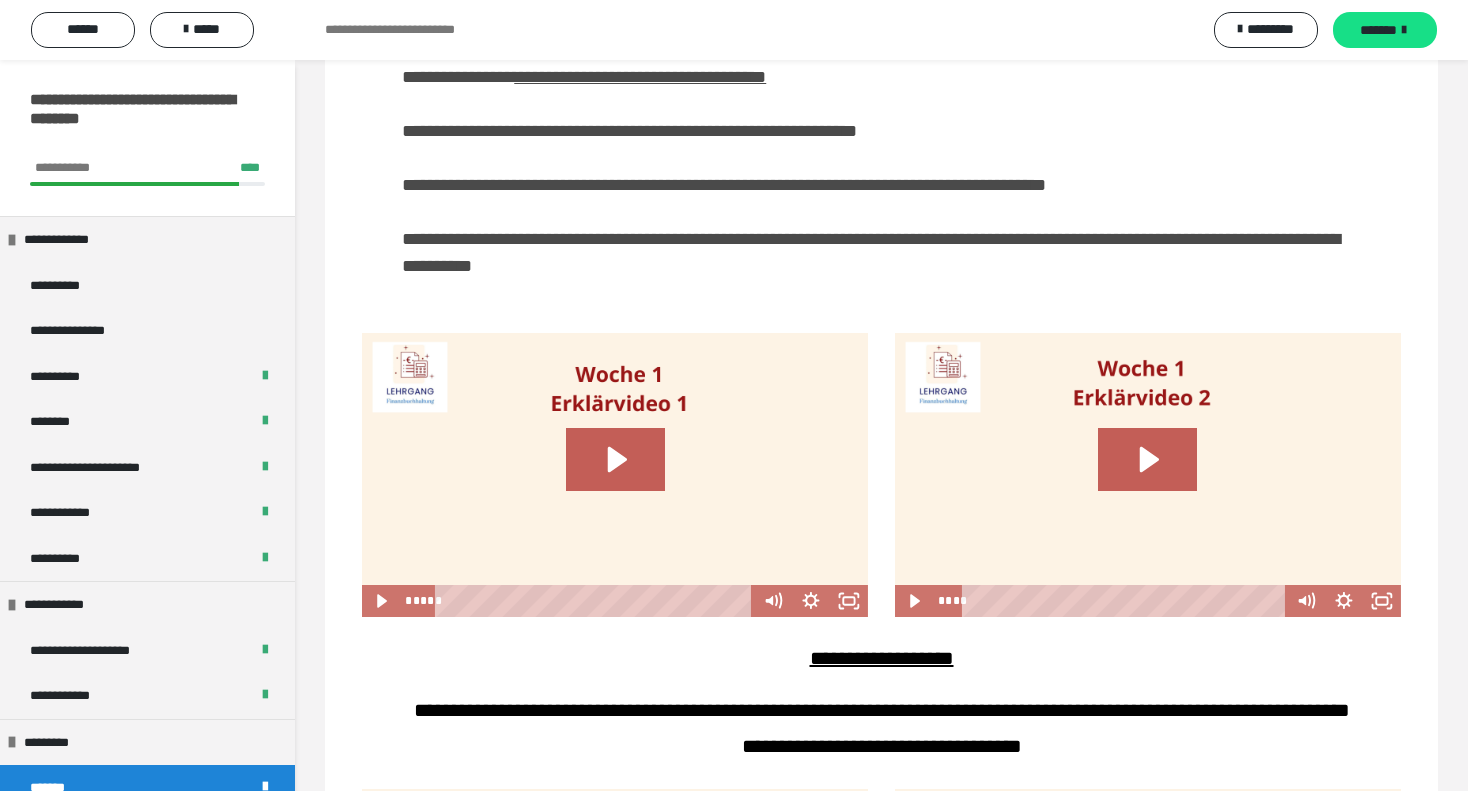 scroll, scrollTop: 1456, scrollLeft: 0, axis: vertical 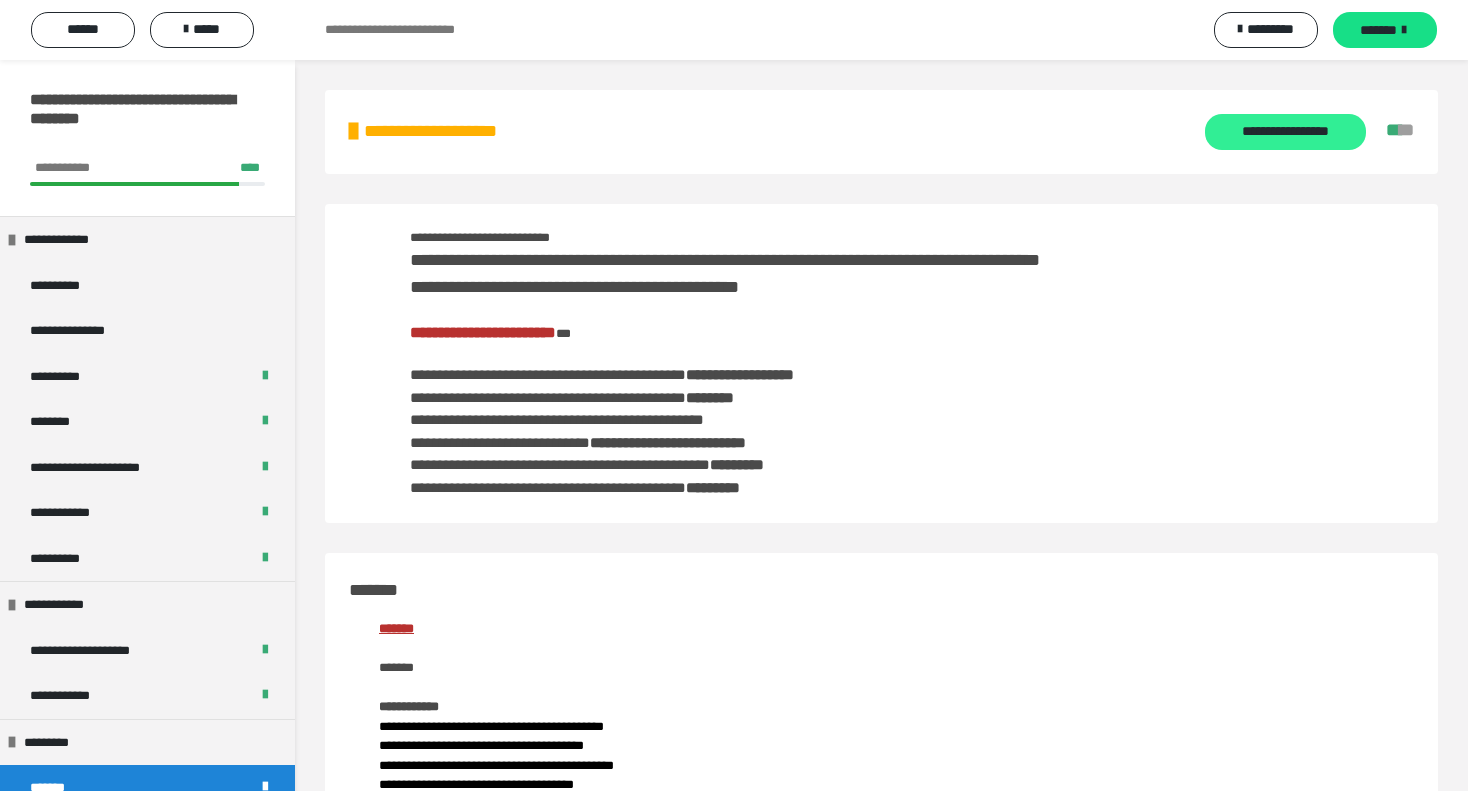 click on "**********" at bounding box center (1285, 132) 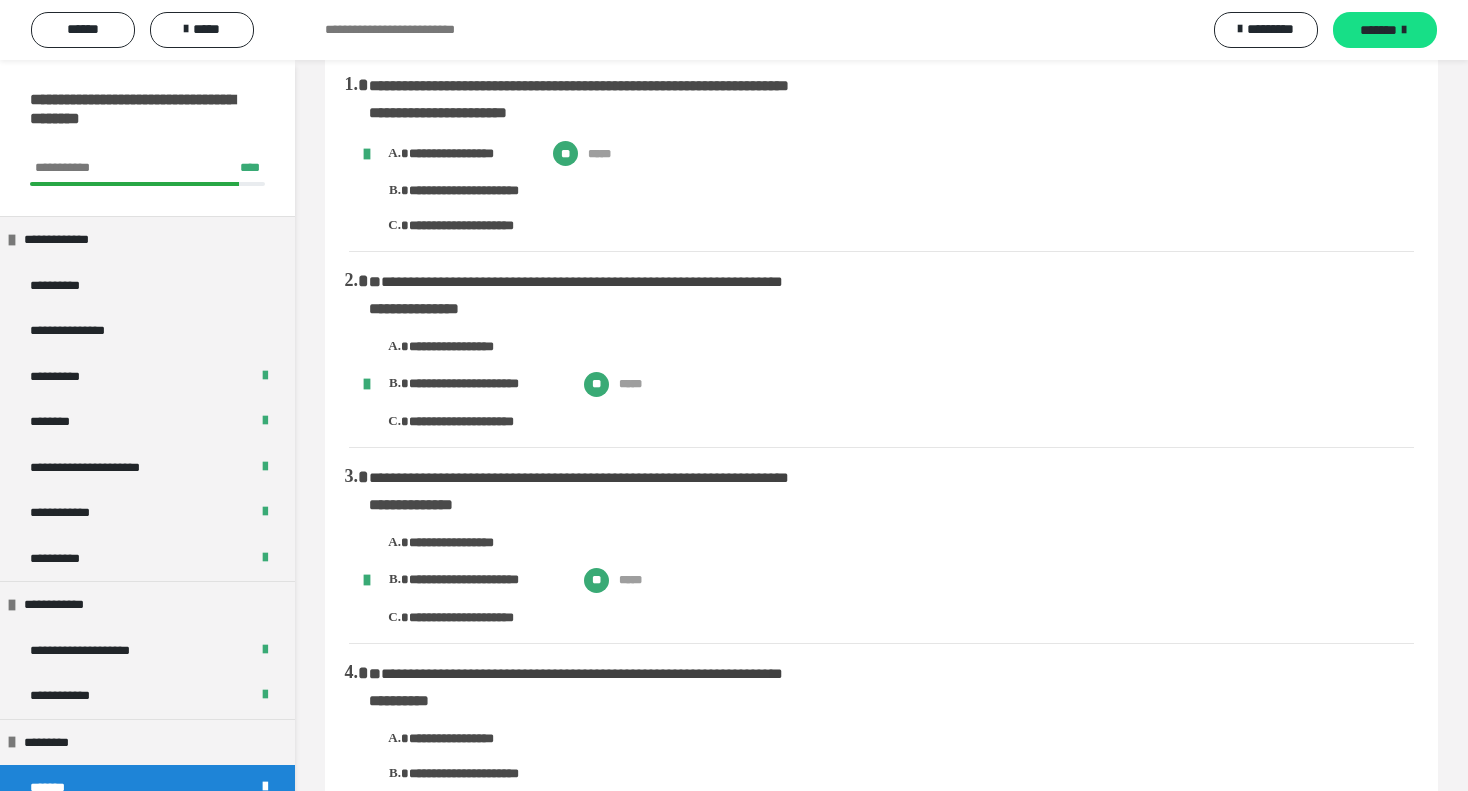 scroll, scrollTop: 253, scrollLeft: 0, axis: vertical 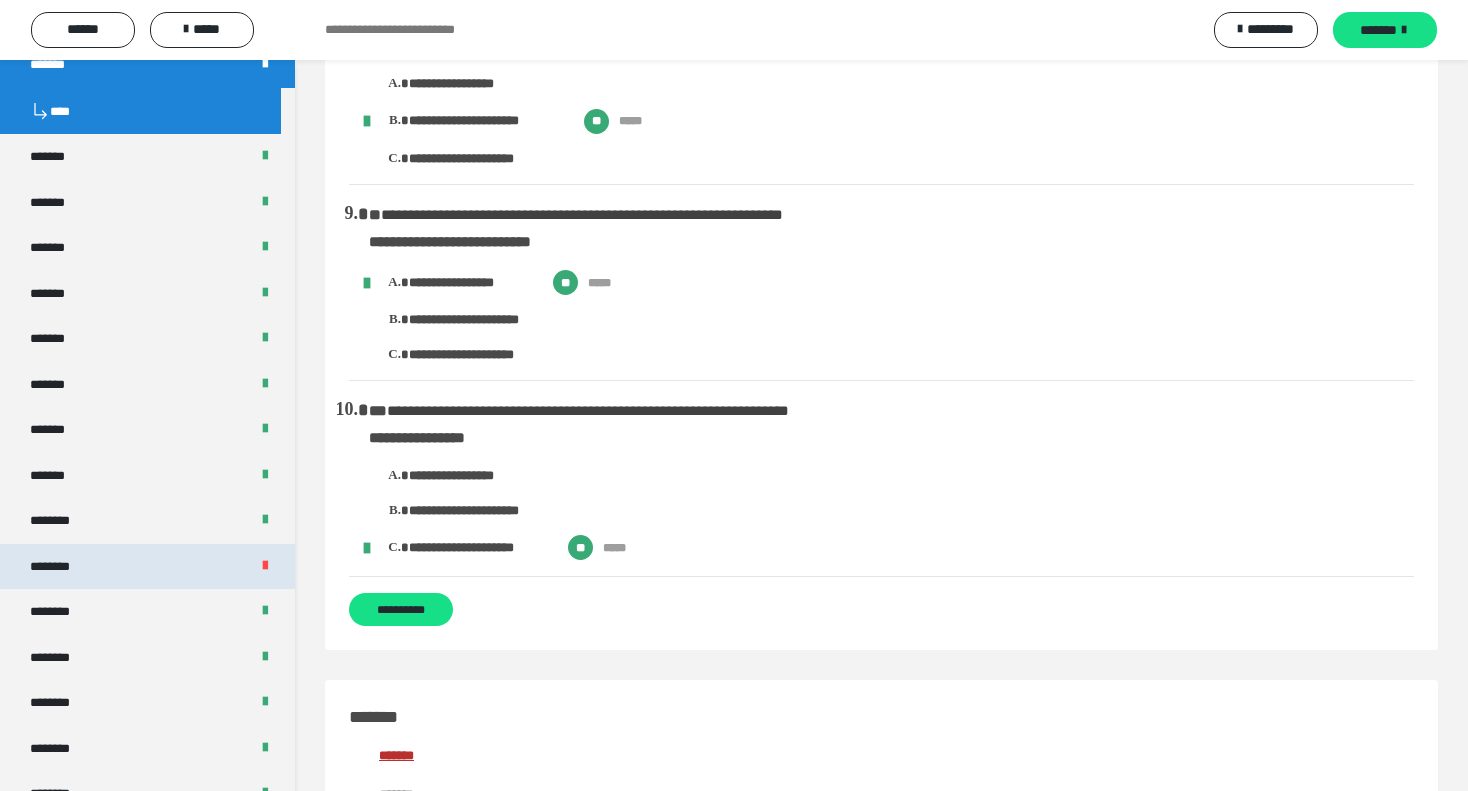 click on "********" at bounding box center (59, 567) 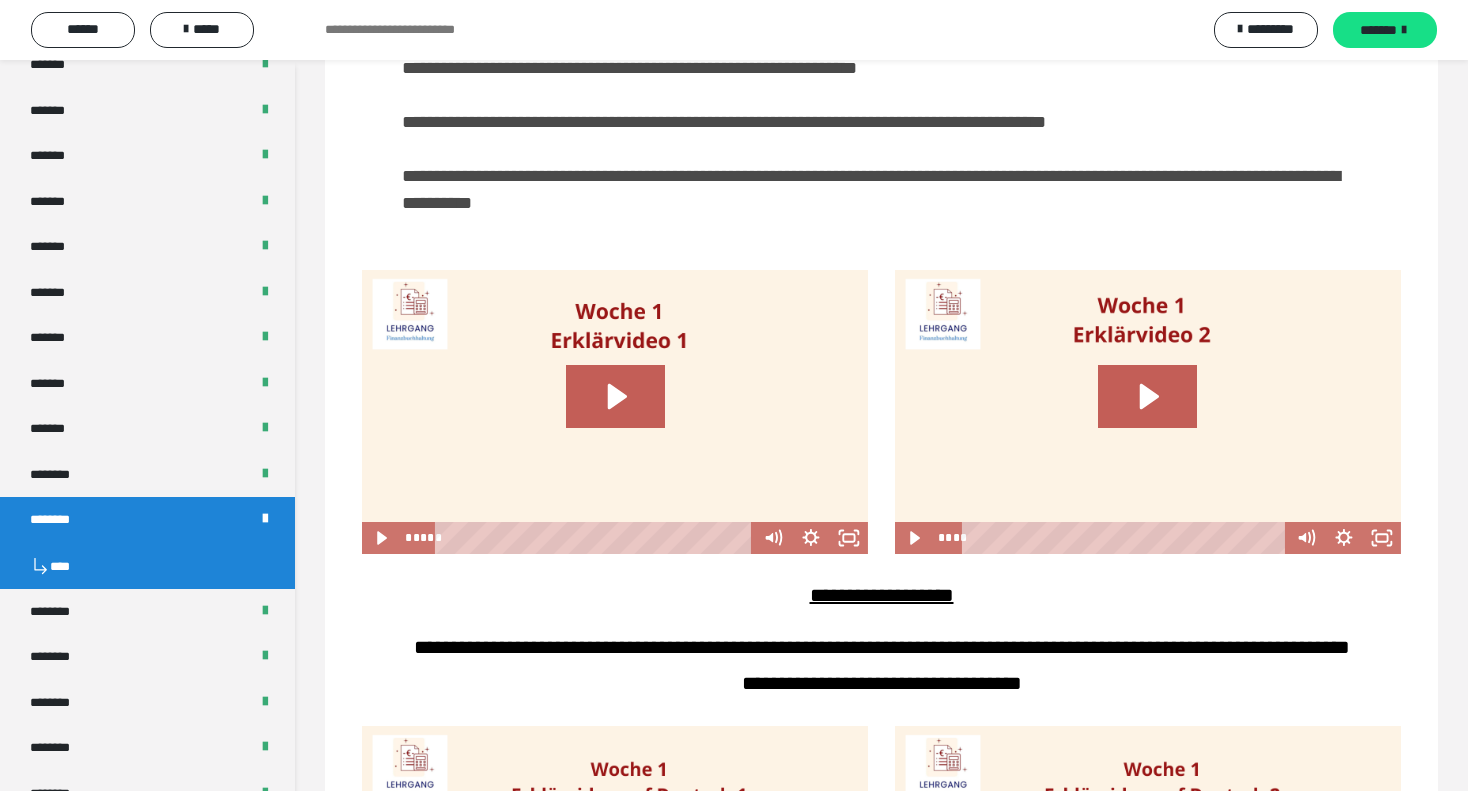 scroll, scrollTop: 0, scrollLeft: 0, axis: both 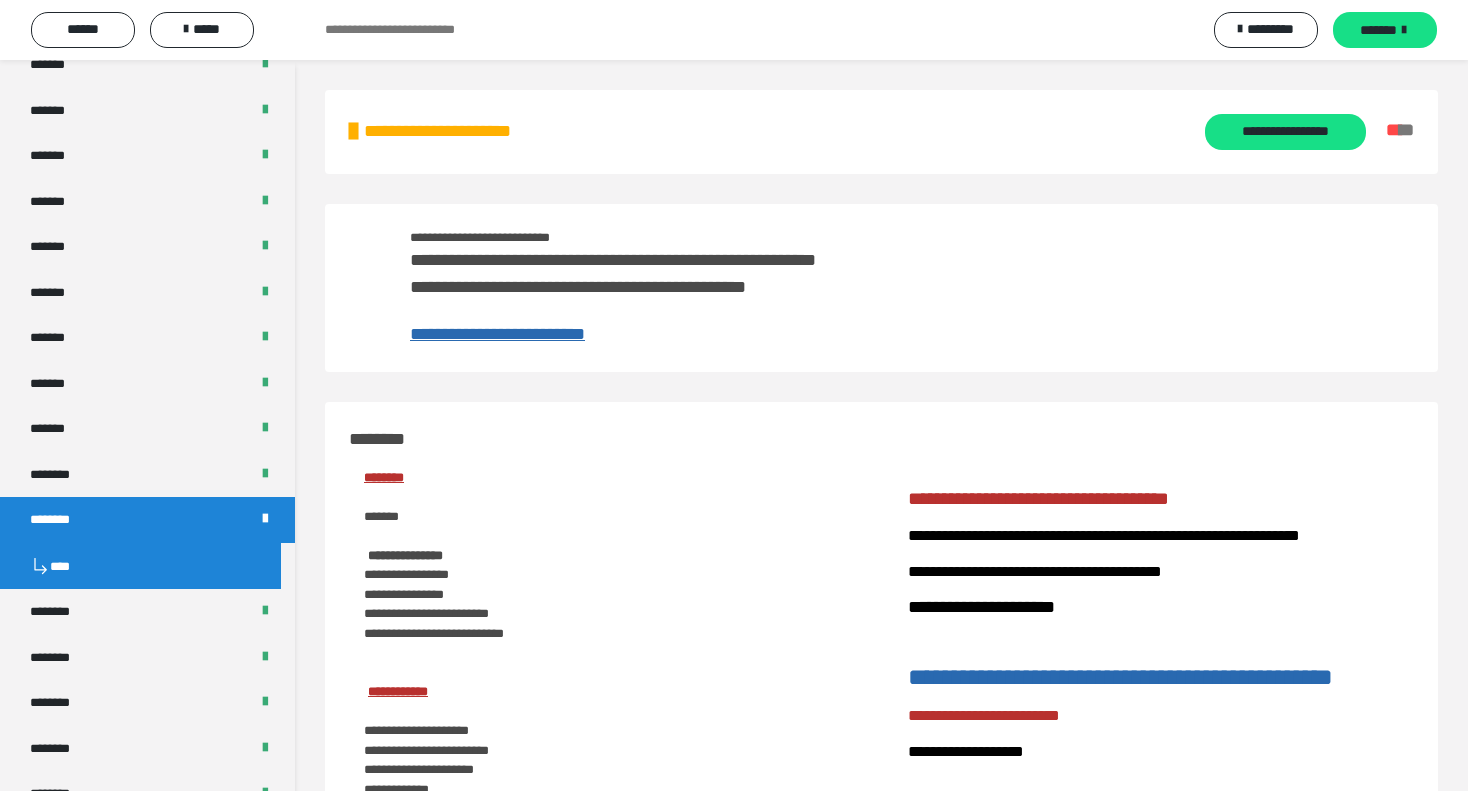 click on "**********" at bounding box center (497, 334) 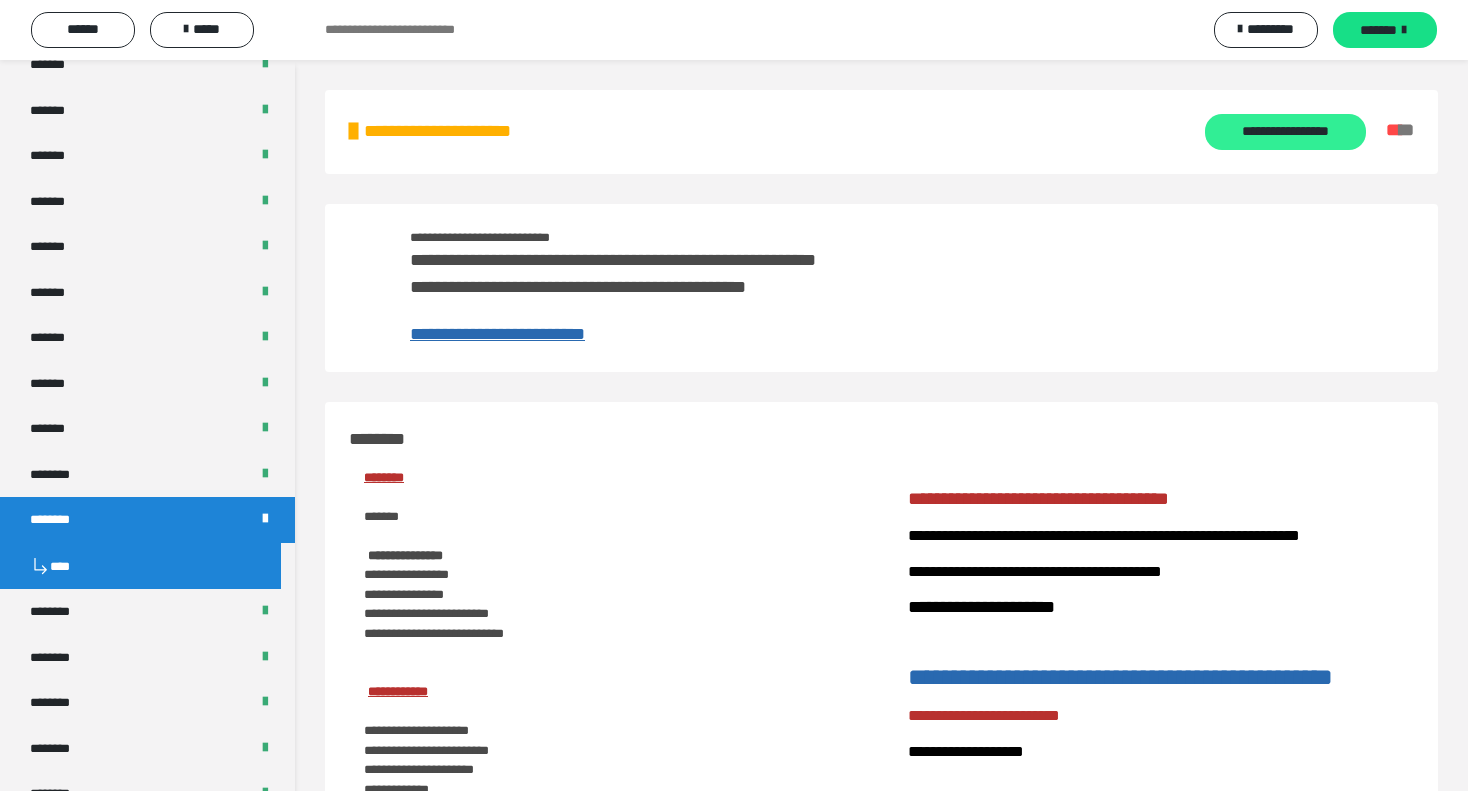 click on "**********" at bounding box center [1285, 132] 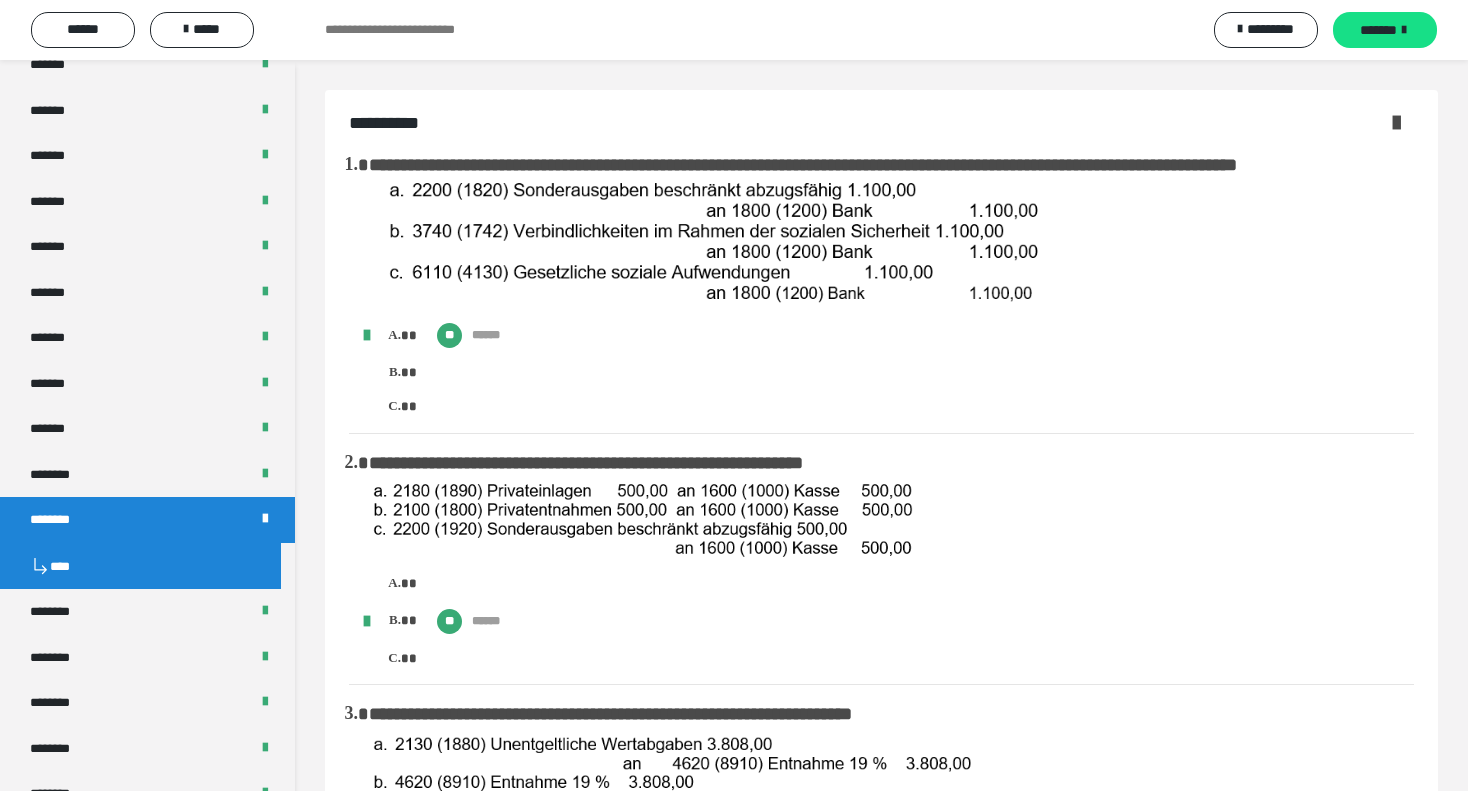 drag, startPoint x: 1461, startPoint y: 61, endPoint x: 1462, endPoint y: 151, distance: 90.005554 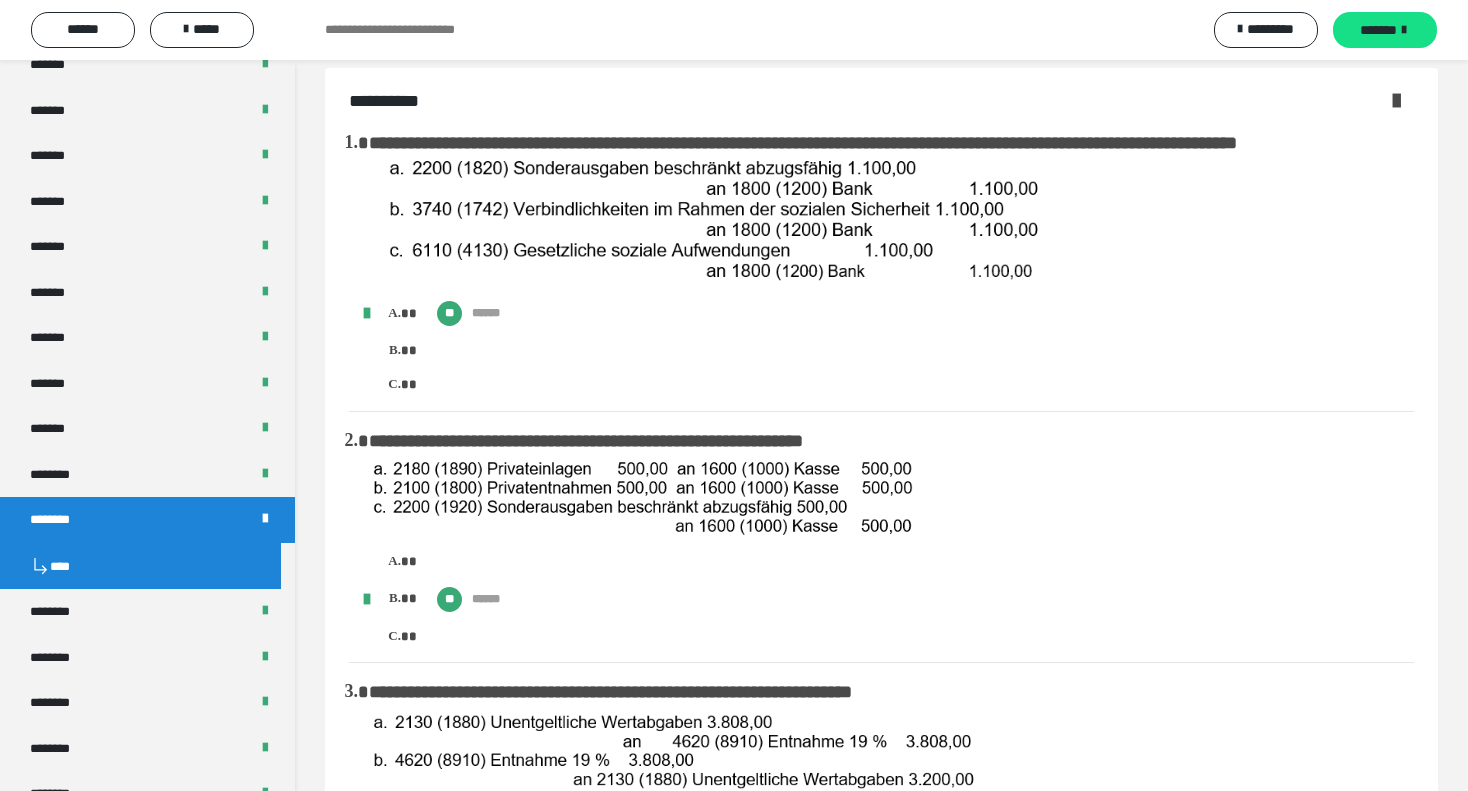 scroll, scrollTop: 0, scrollLeft: 0, axis: both 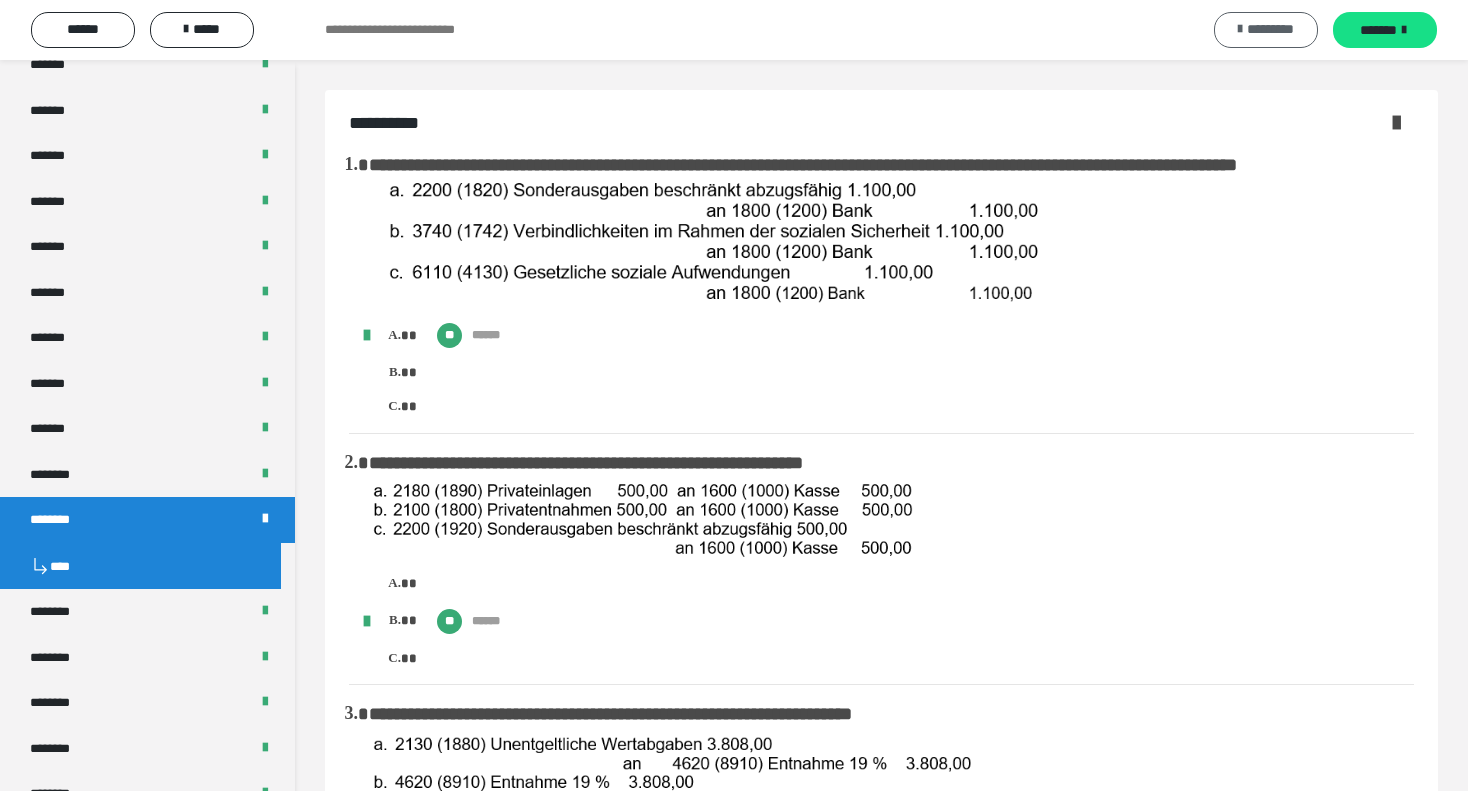 click on "*********" at bounding box center (1270, 29) 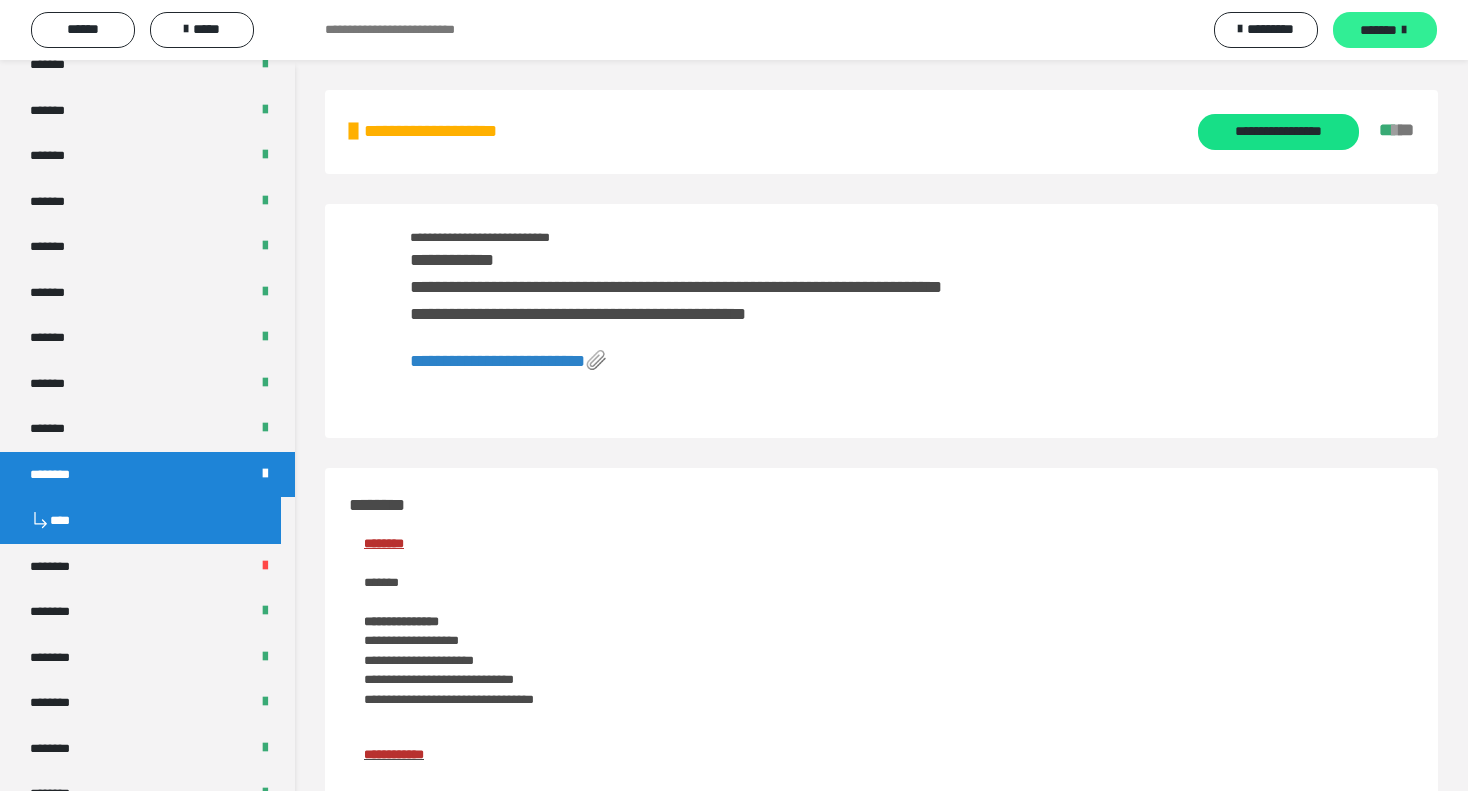 click on "*******" at bounding box center (1385, 30) 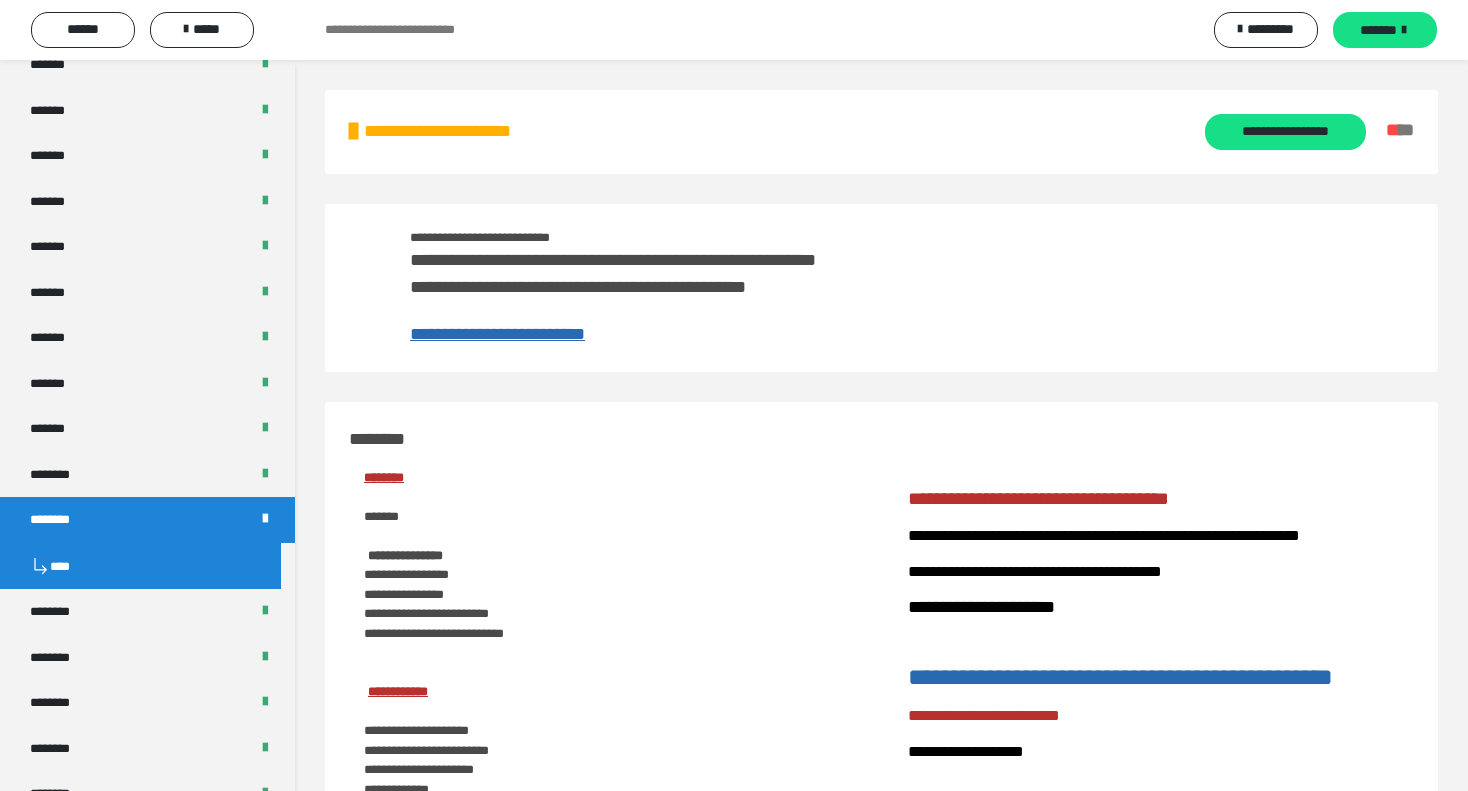 type 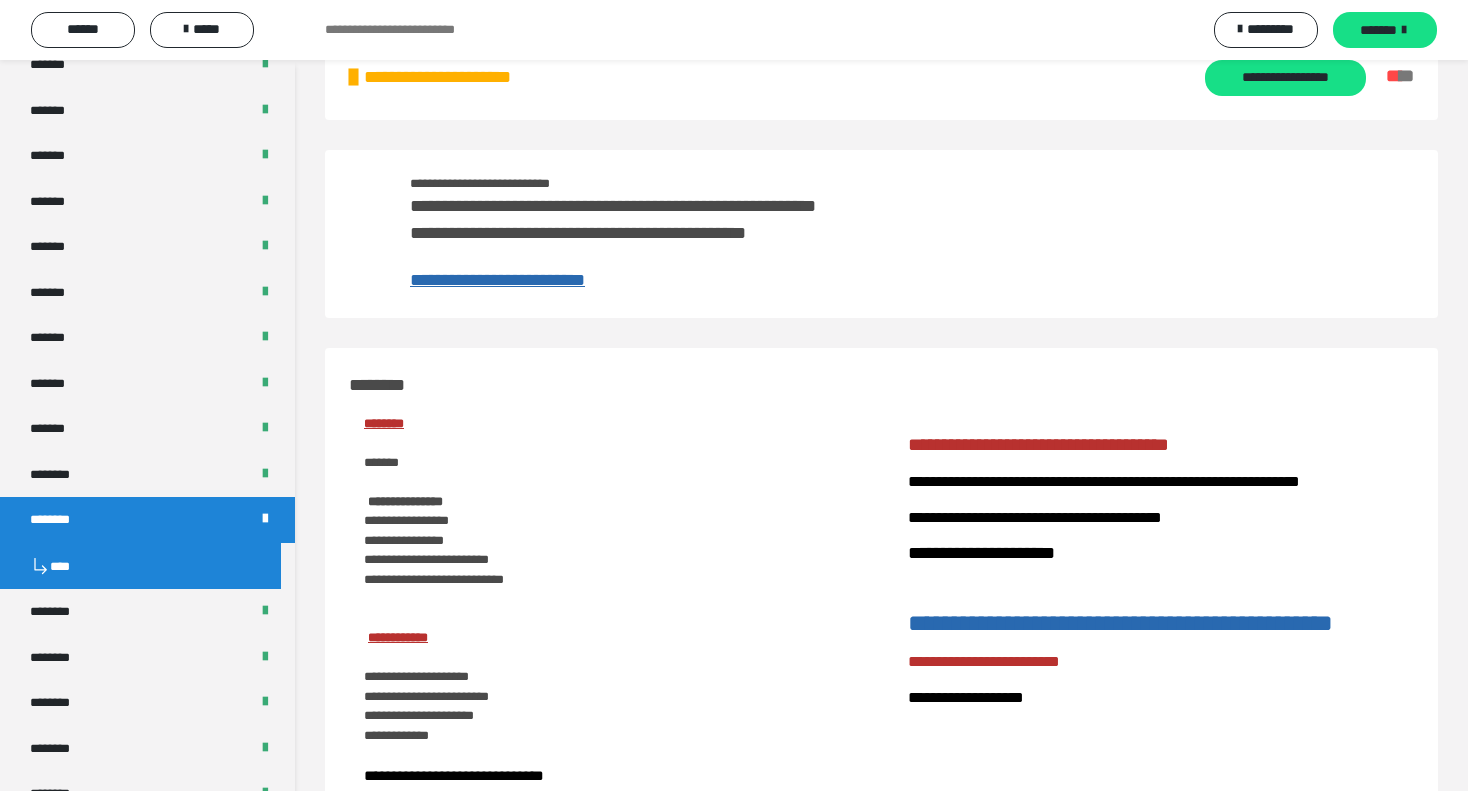 scroll, scrollTop: 0, scrollLeft: 0, axis: both 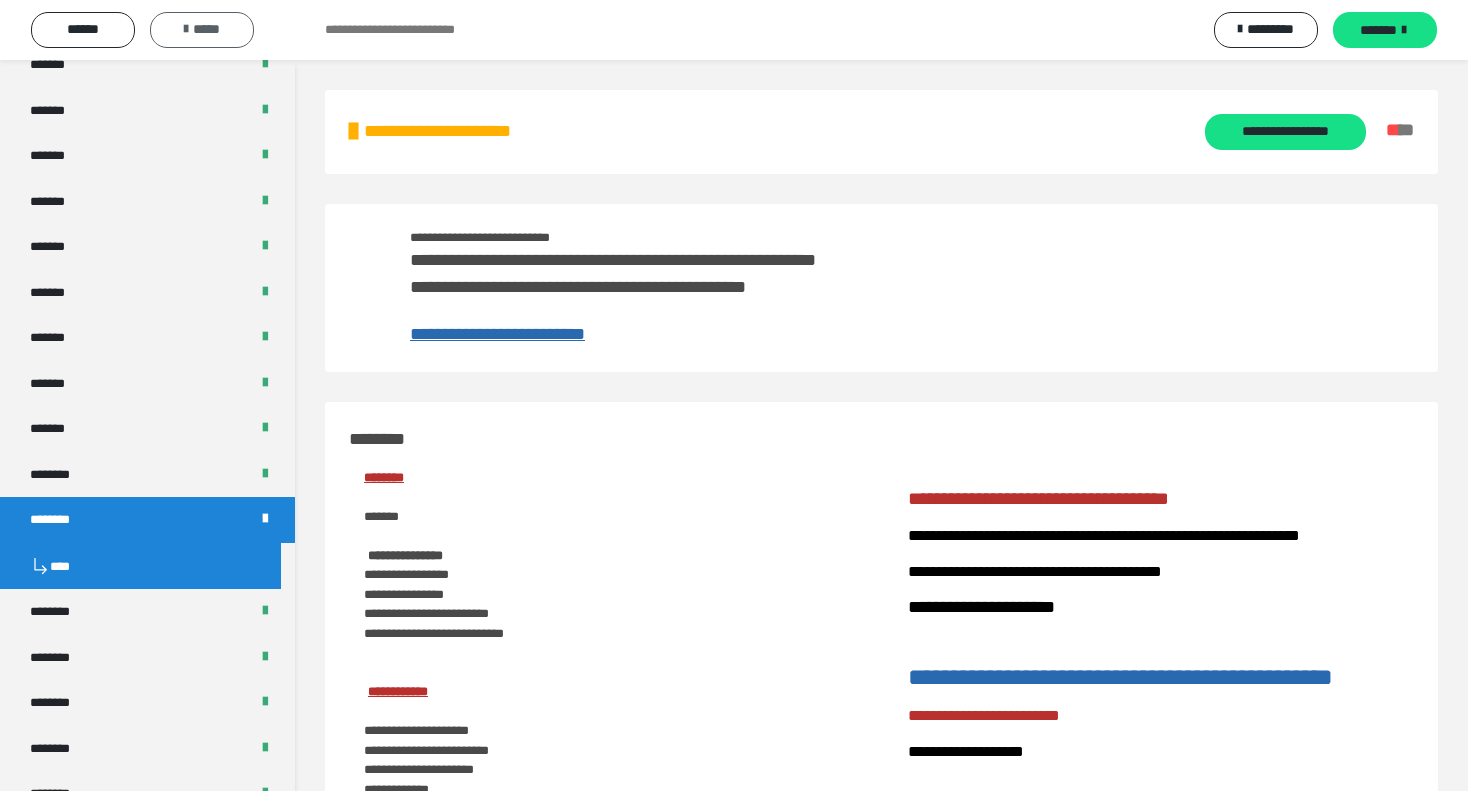 click on "*****" at bounding box center (202, 29) 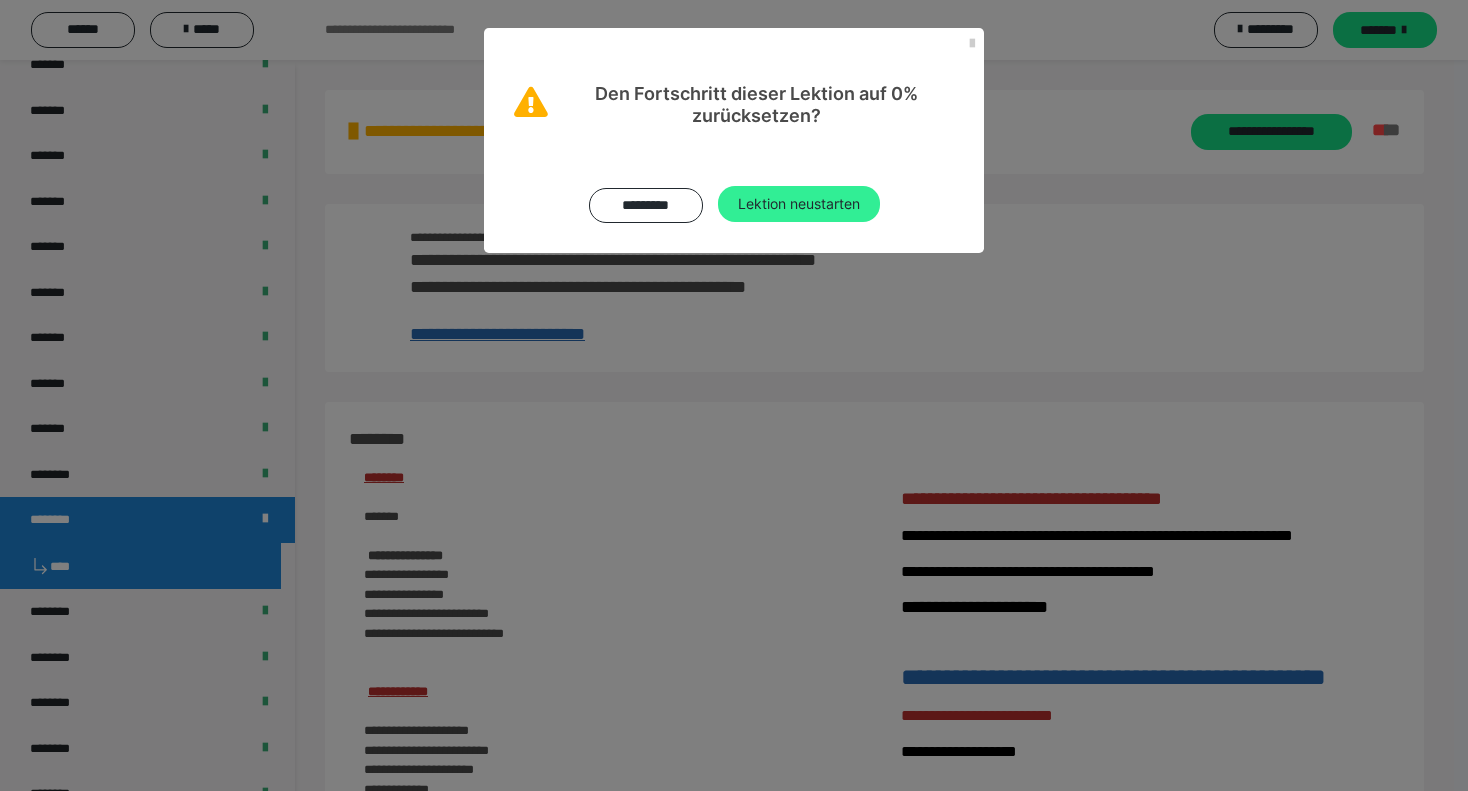 click on "Lektion neustarten" at bounding box center (799, 204) 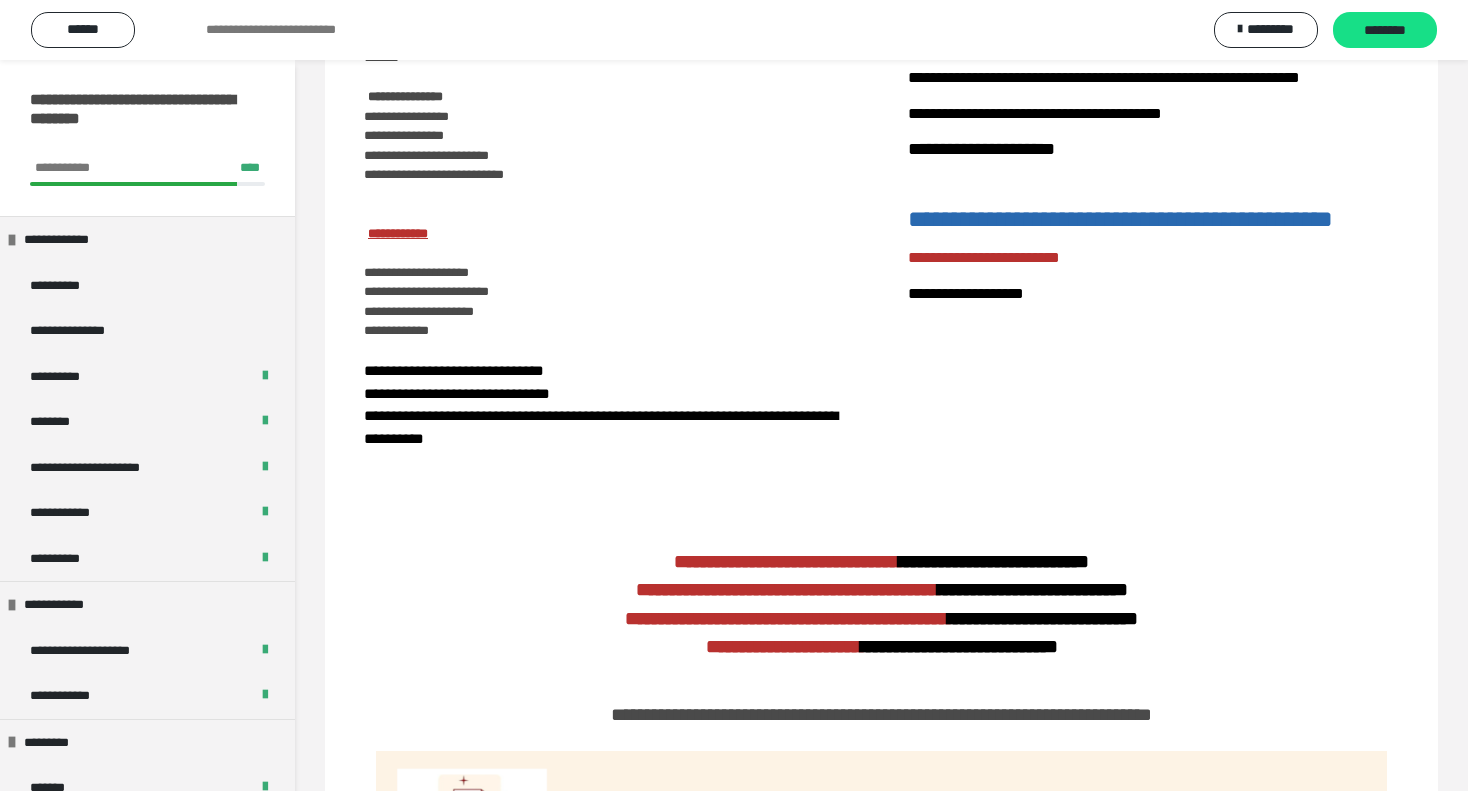scroll, scrollTop: 0, scrollLeft: 0, axis: both 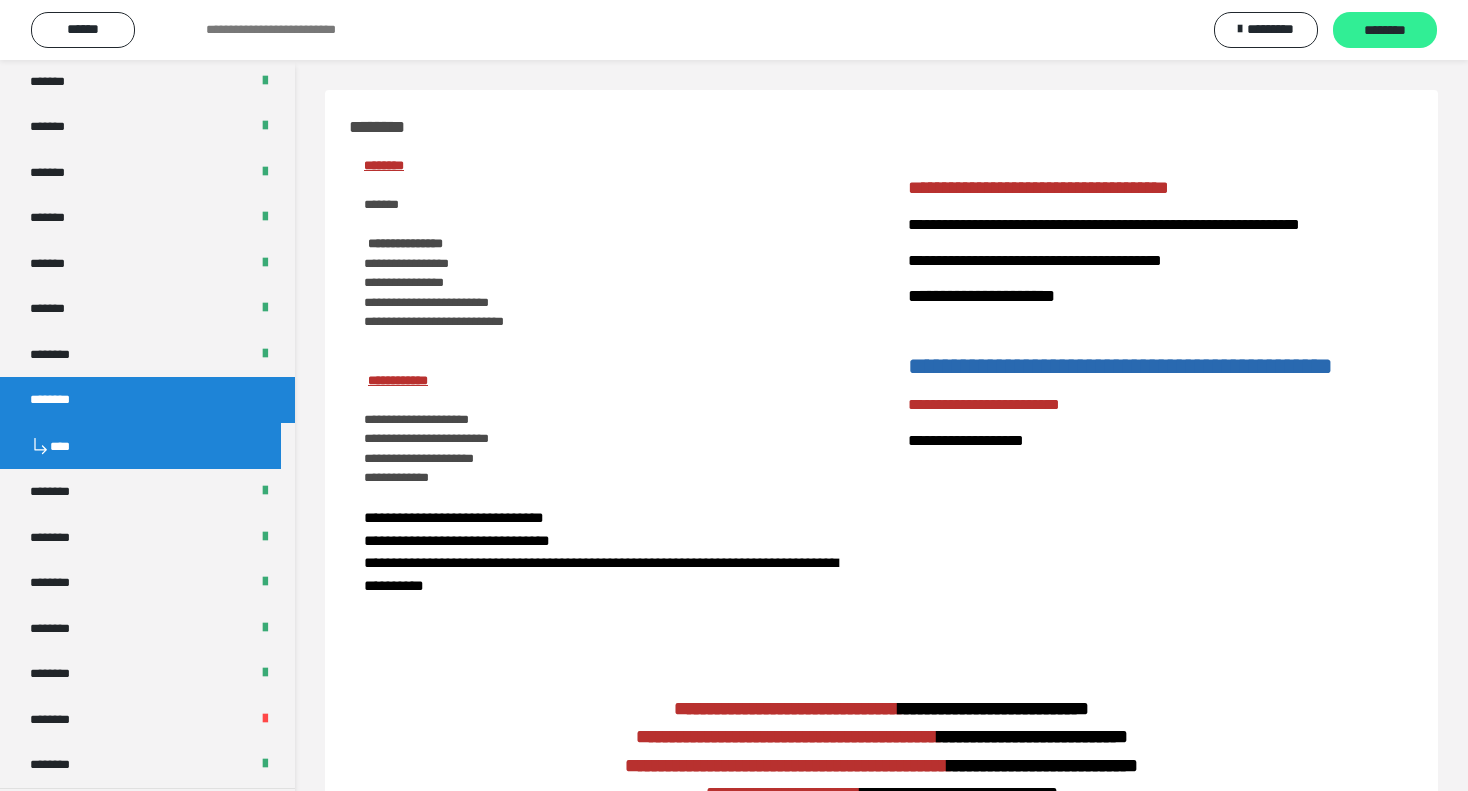 click on "********" at bounding box center (1385, 31) 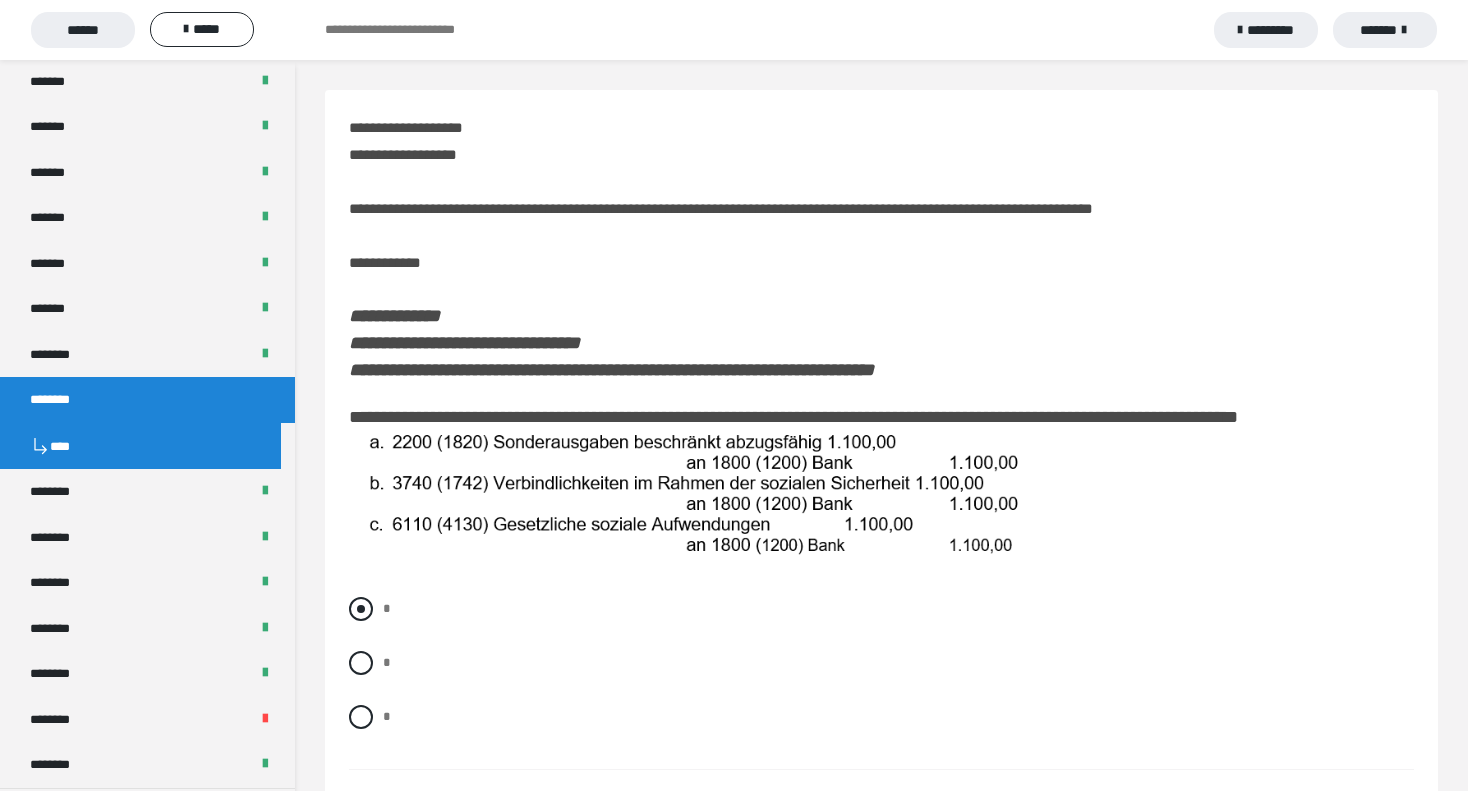 click at bounding box center [361, 609] 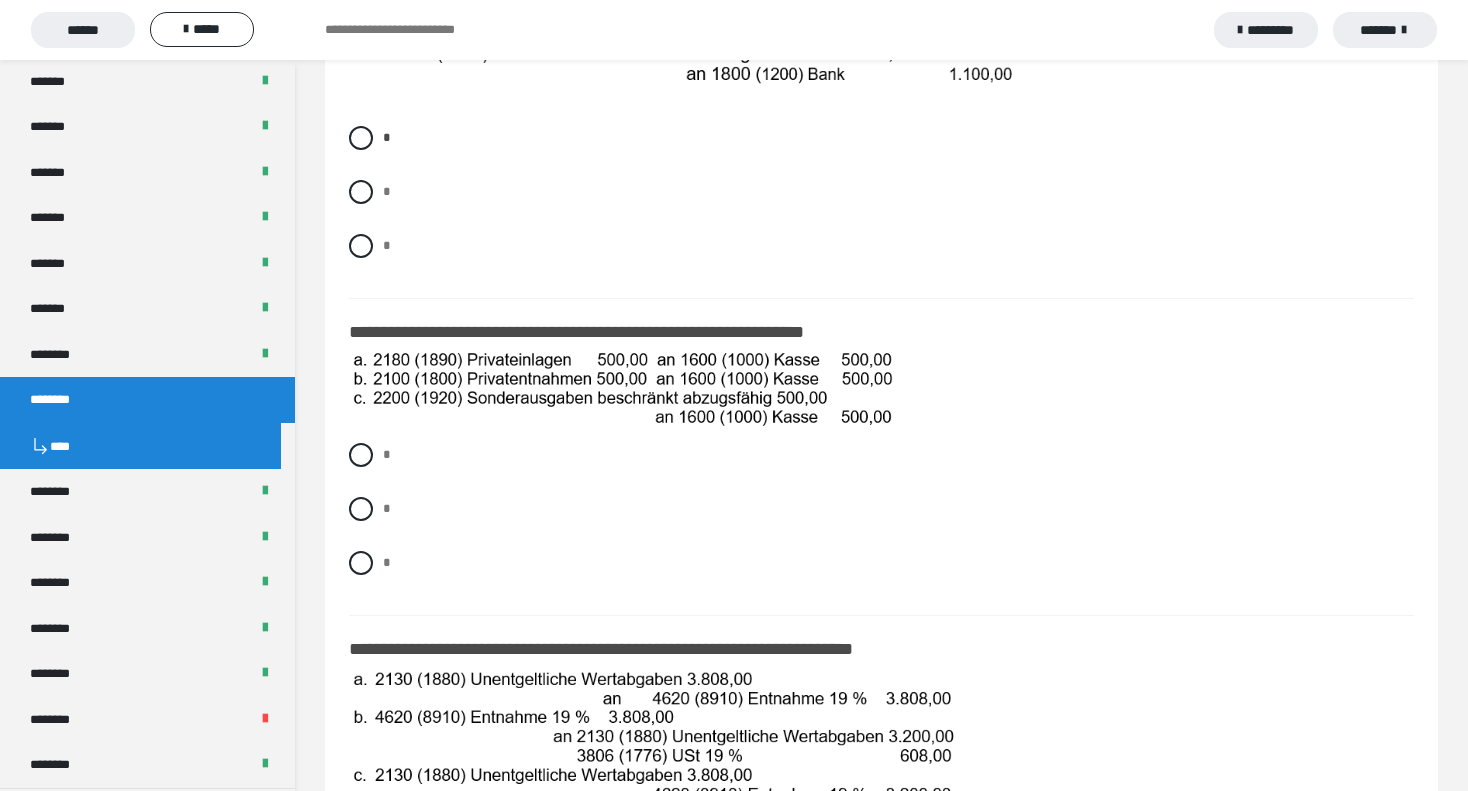 scroll, scrollTop: 475, scrollLeft: 0, axis: vertical 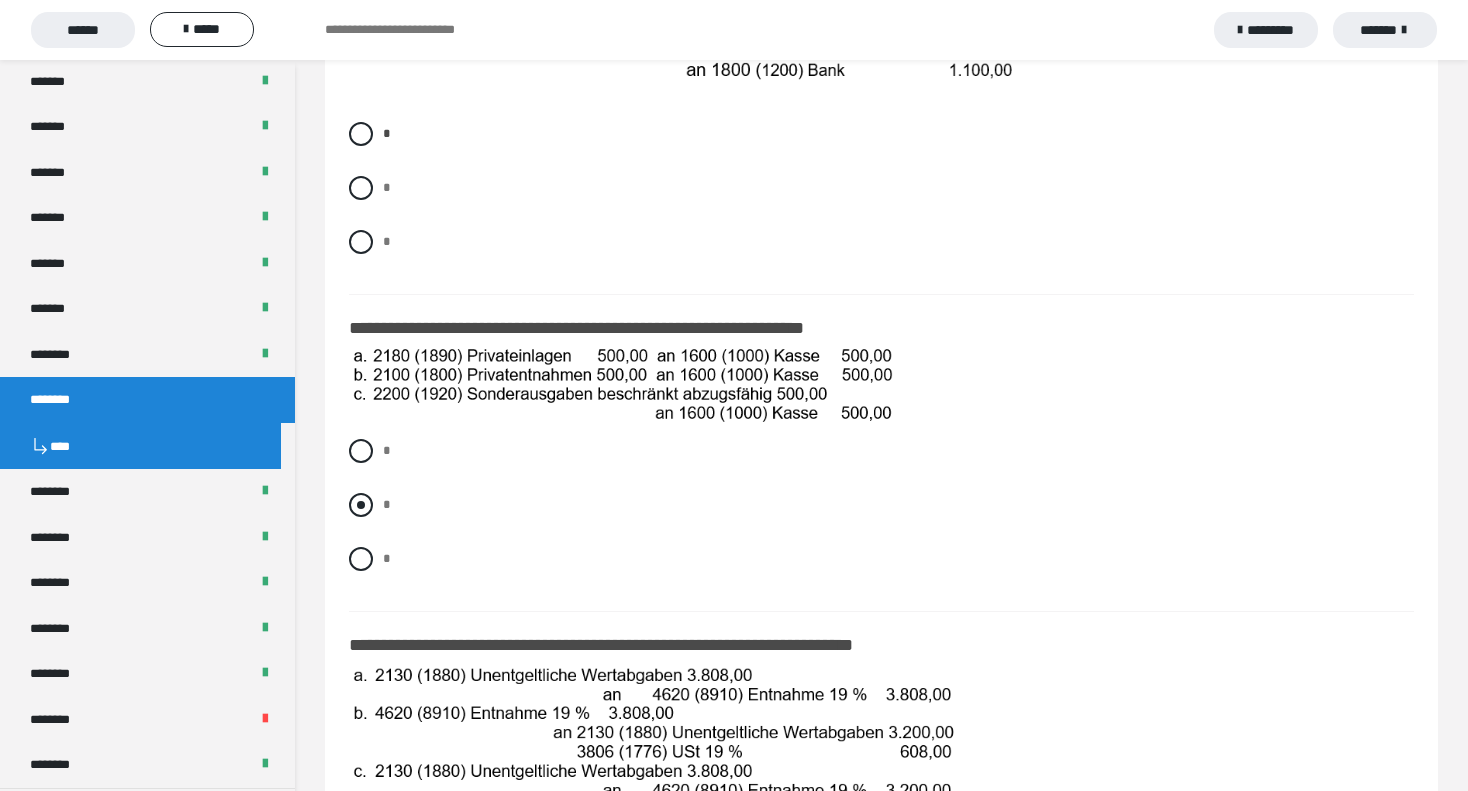 click at bounding box center [361, 505] 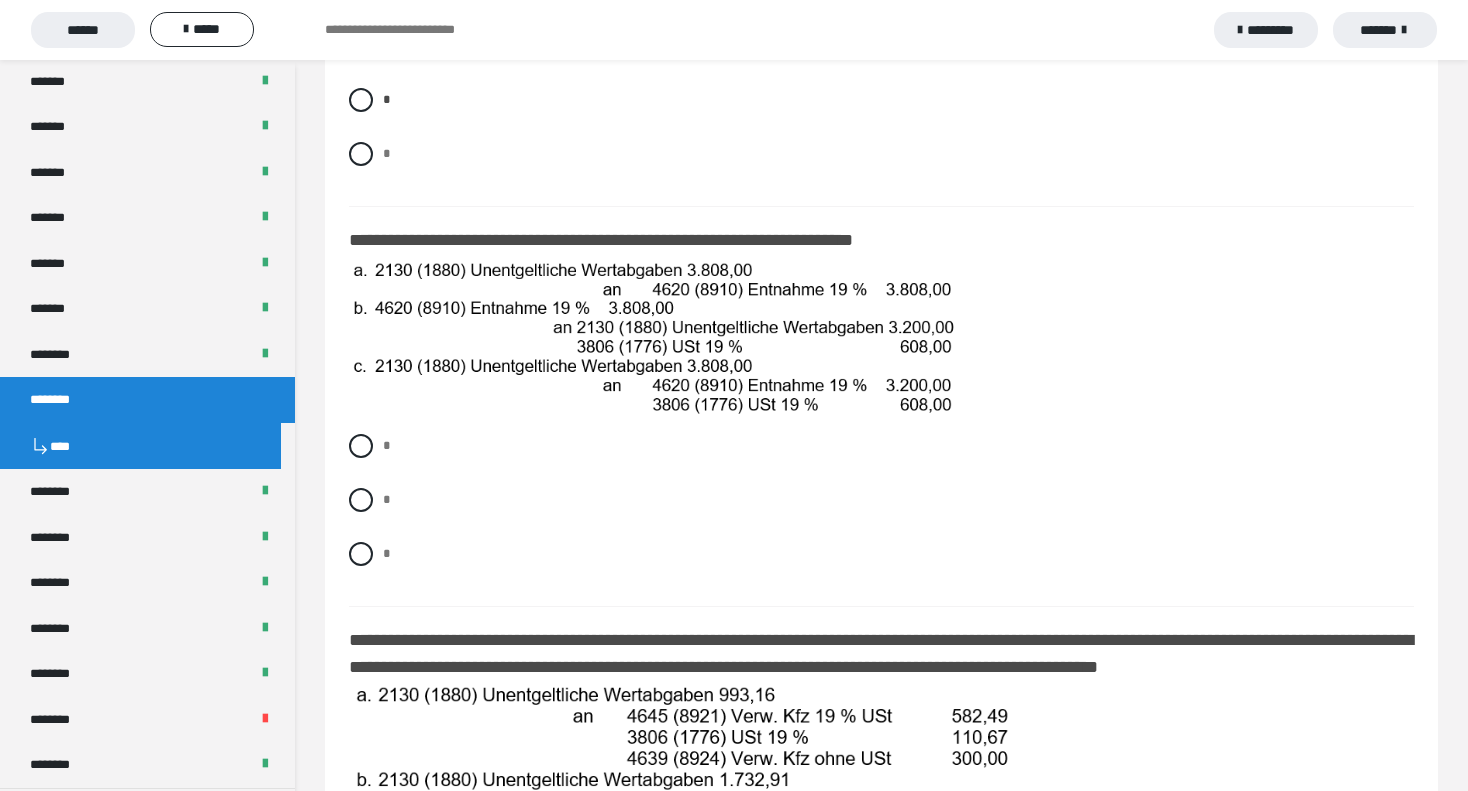 scroll, scrollTop: 884, scrollLeft: 0, axis: vertical 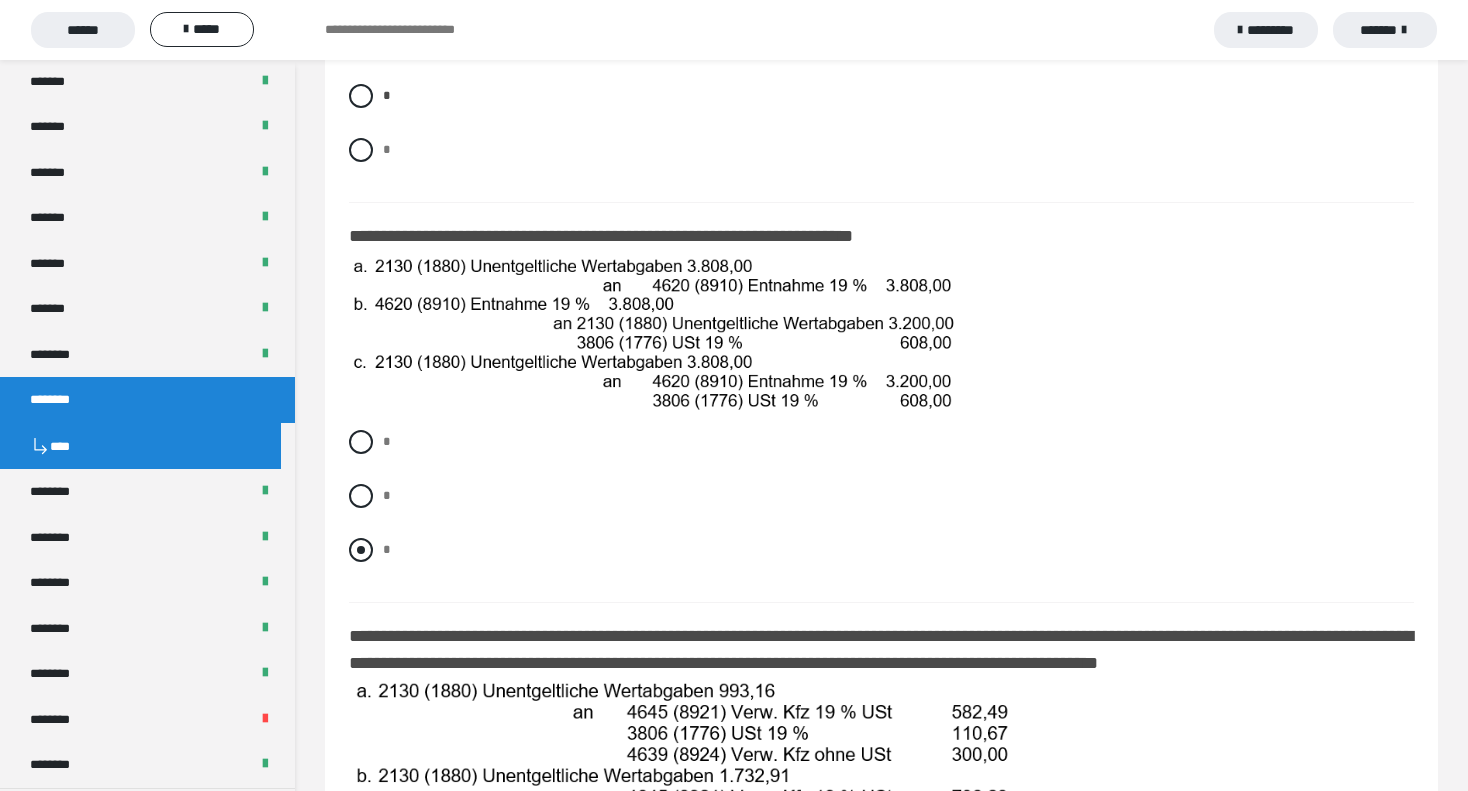 click at bounding box center (361, 550) 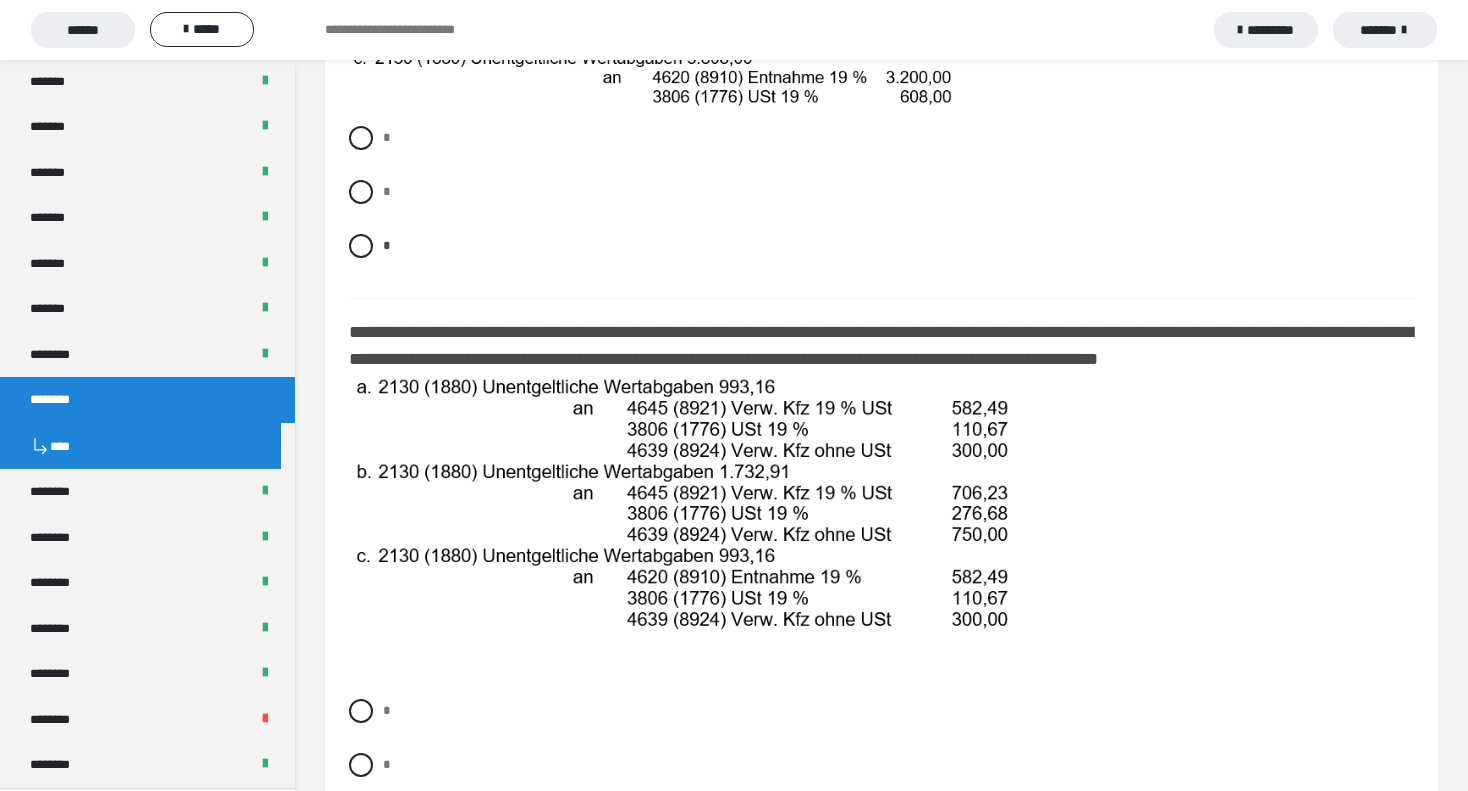 scroll, scrollTop: 1366, scrollLeft: 0, axis: vertical 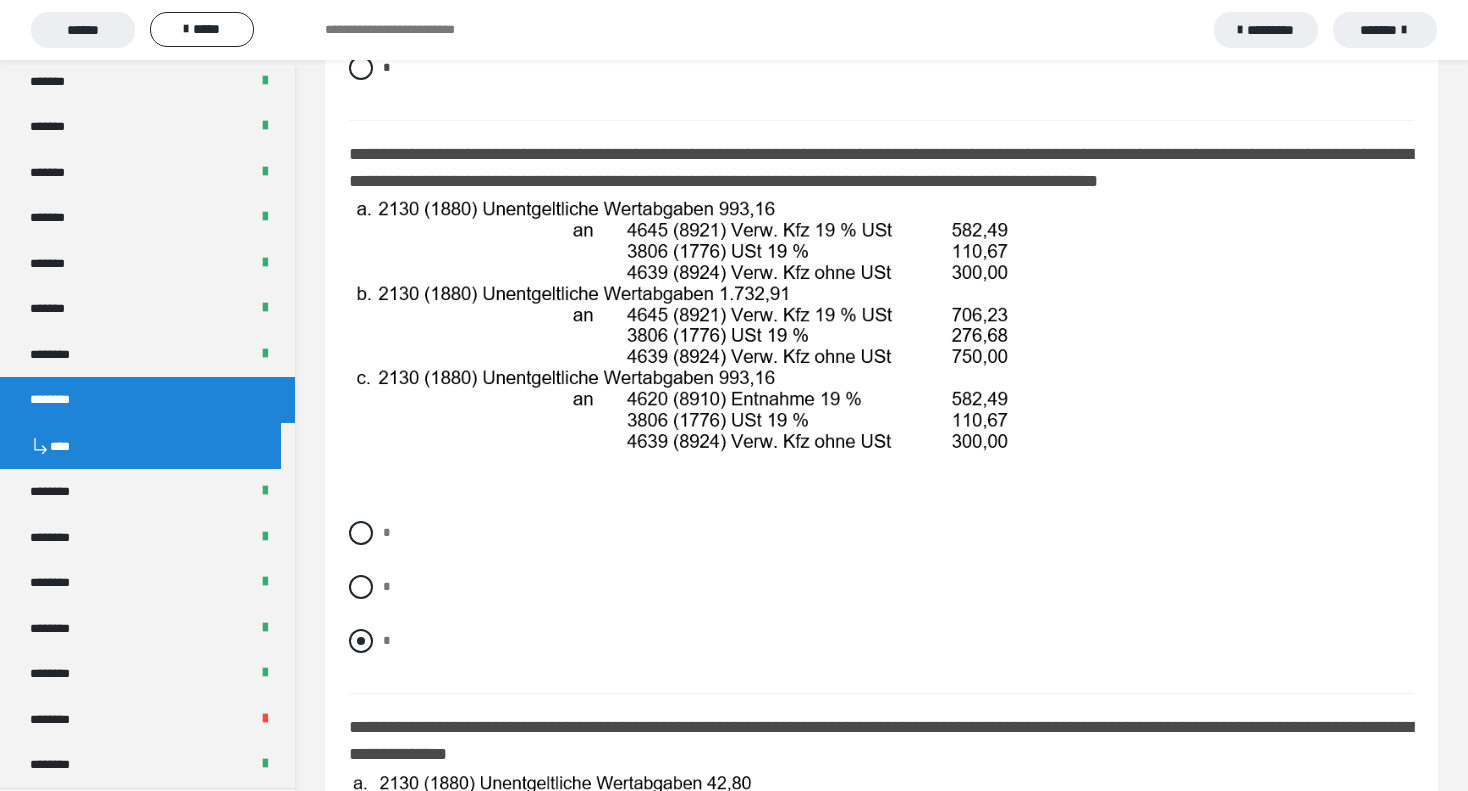 click at bounding box center (361, 641) 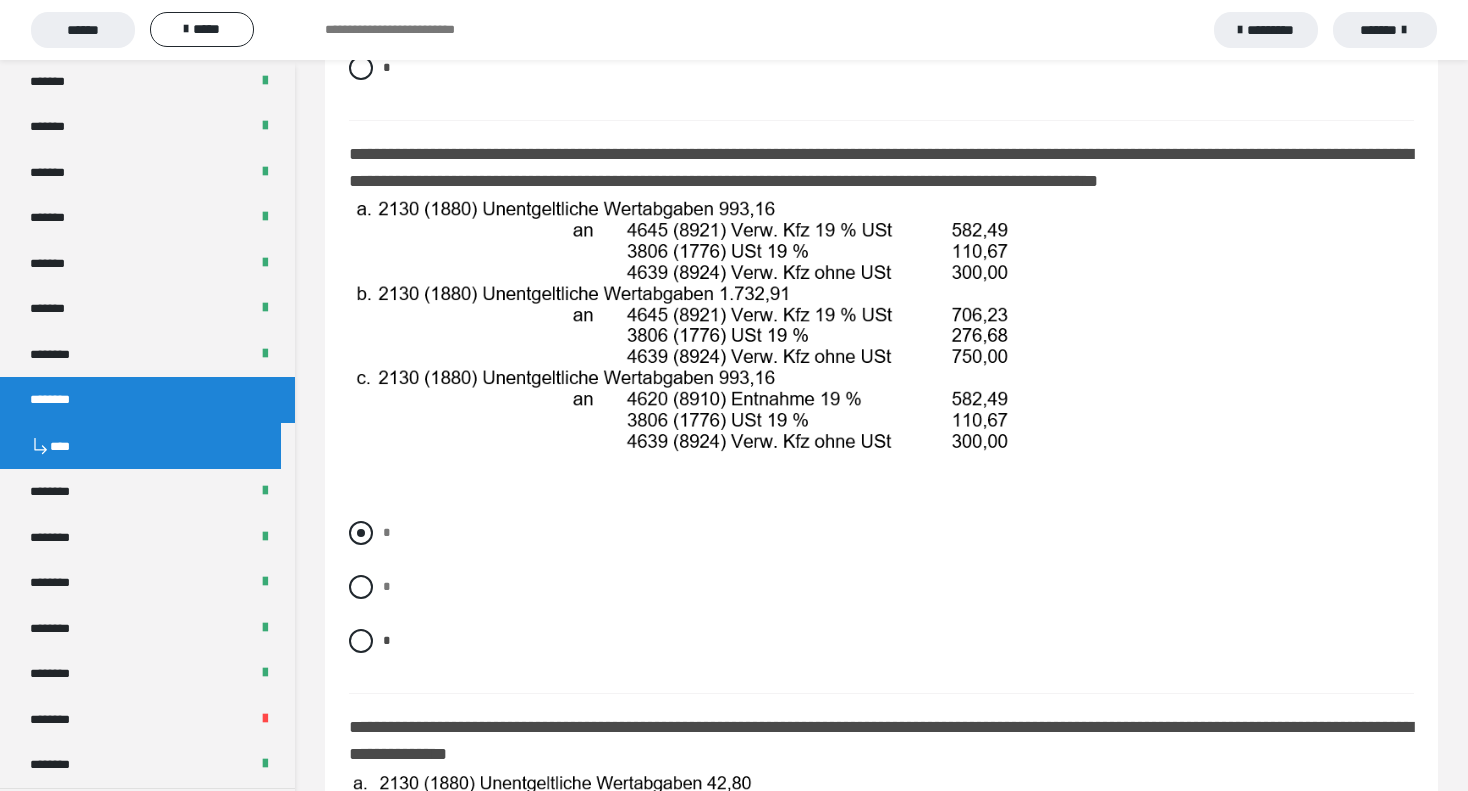 click at bounding box center (361, 533) 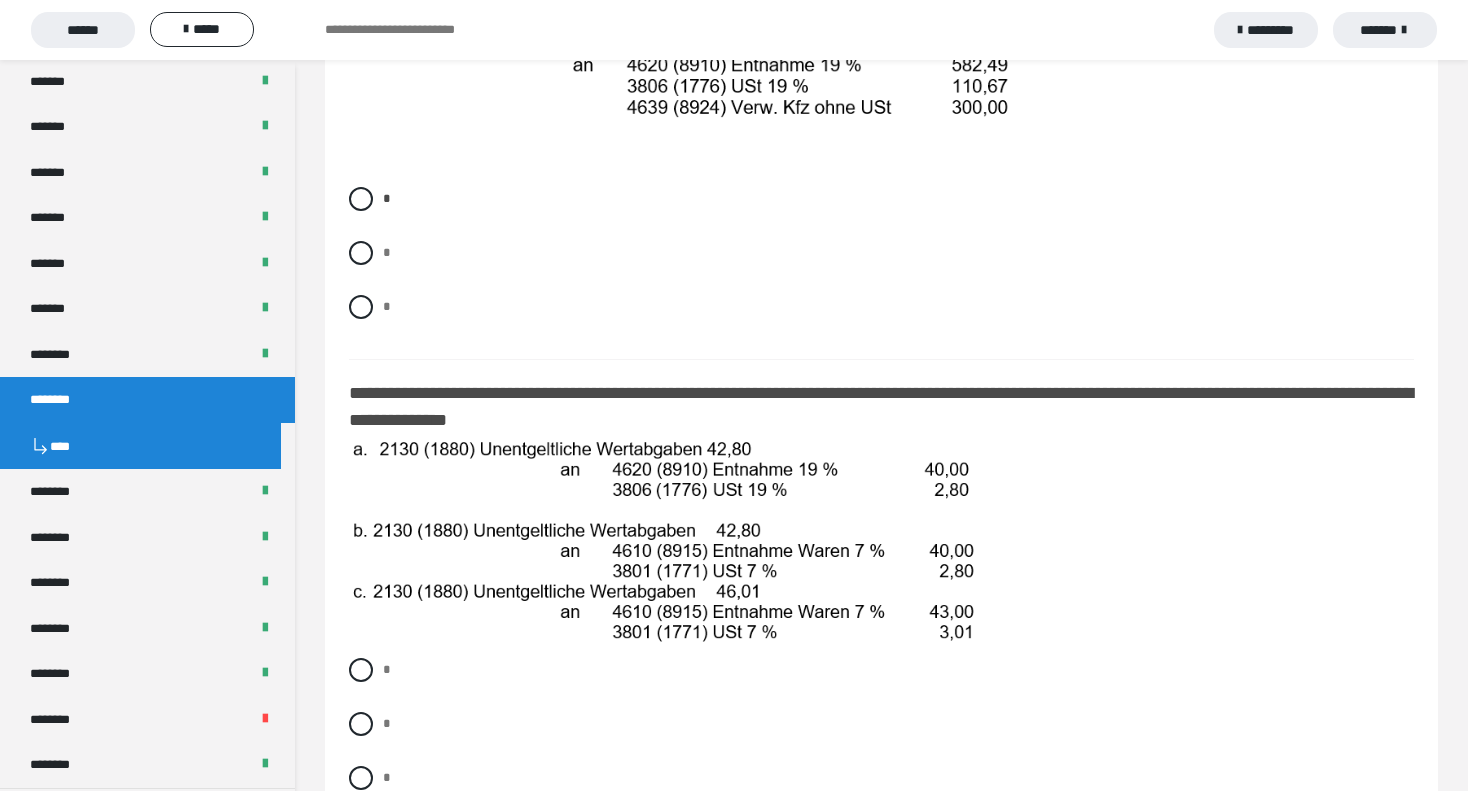 scroll, scrollTop: 1766, scrollLeft: 0, axis: vertical 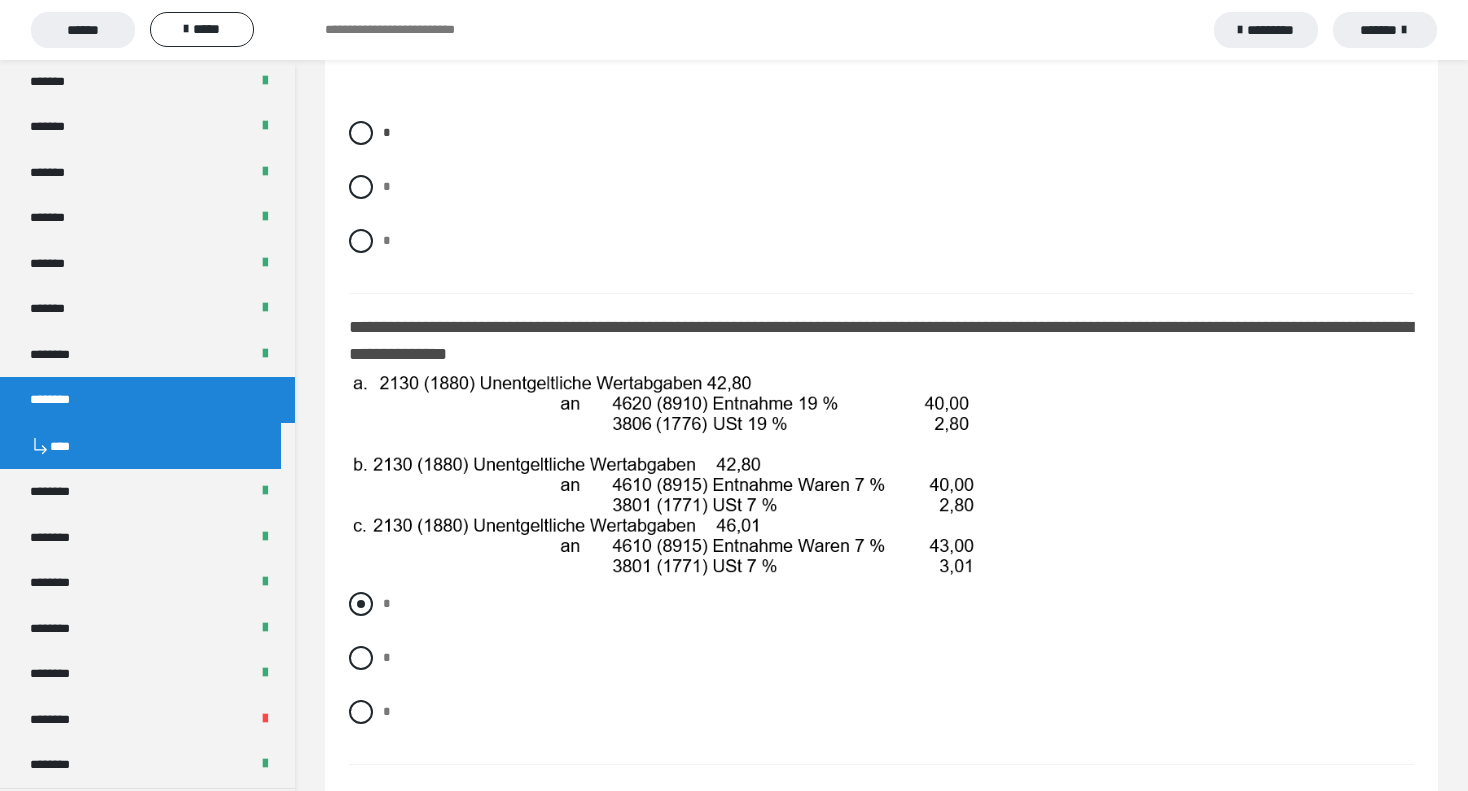 click at bounding box center [361, 604] 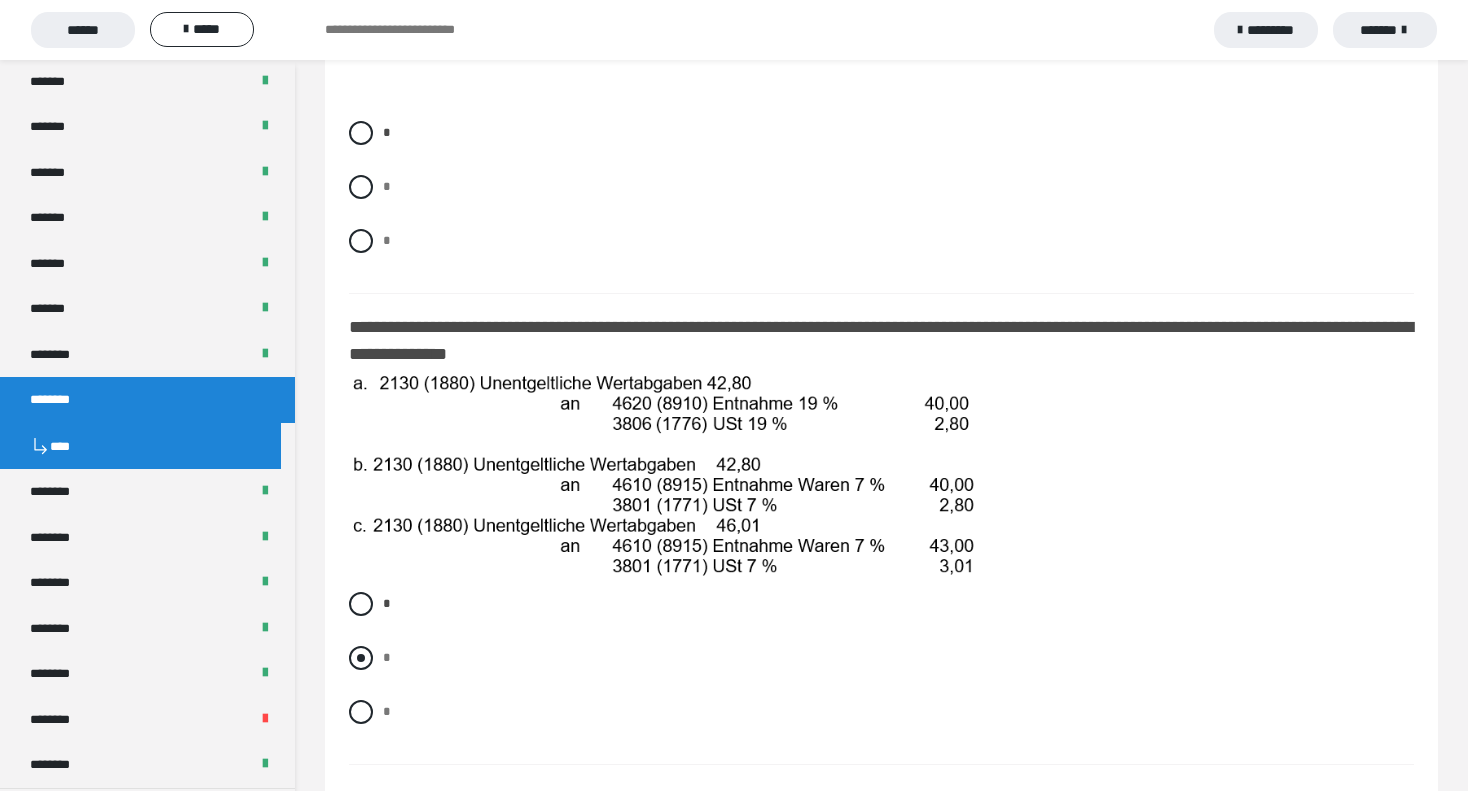 click at bounding box center (361, 658) 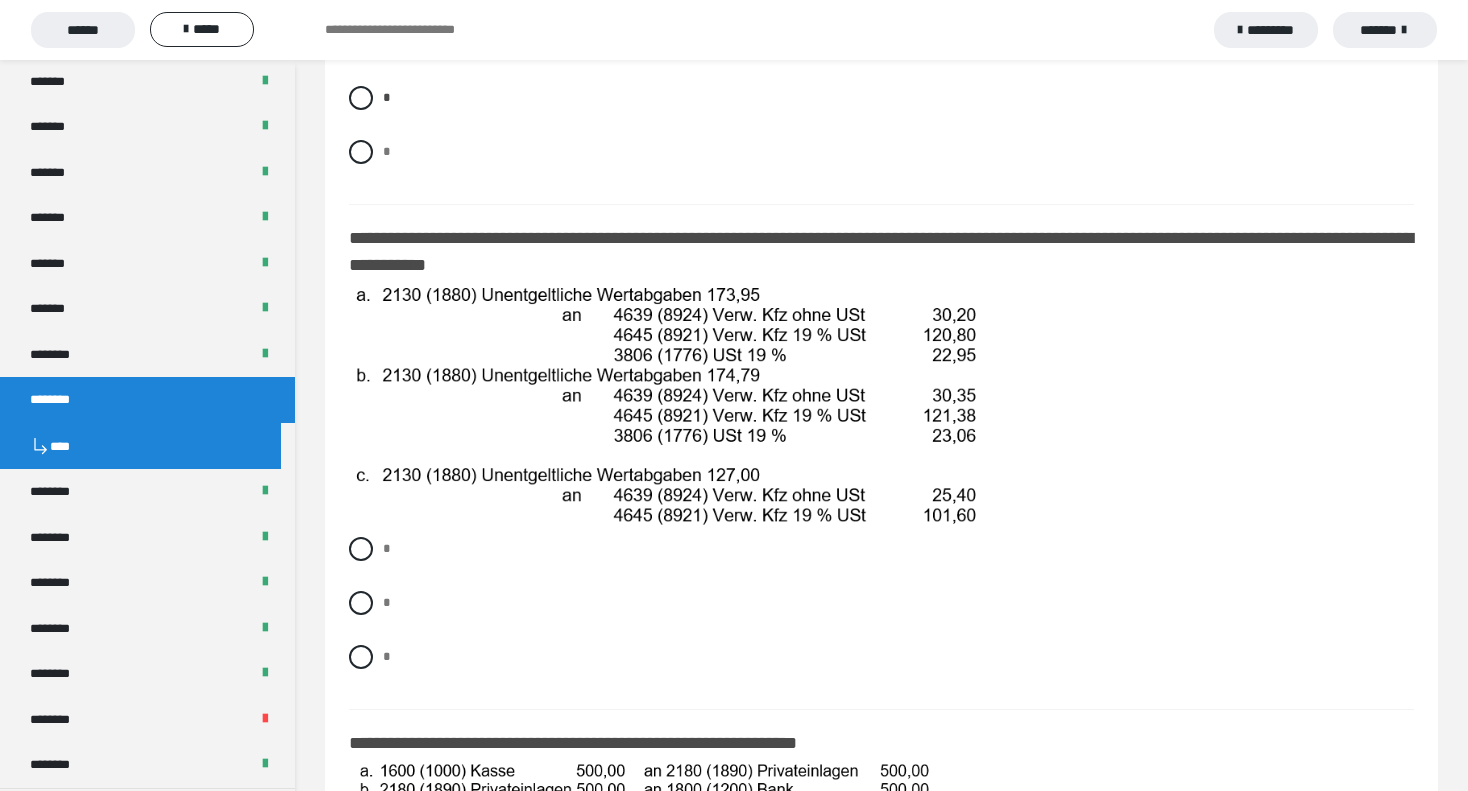 scroll, scrollTop: 2379, scrollLeft: 0, axis: vertical 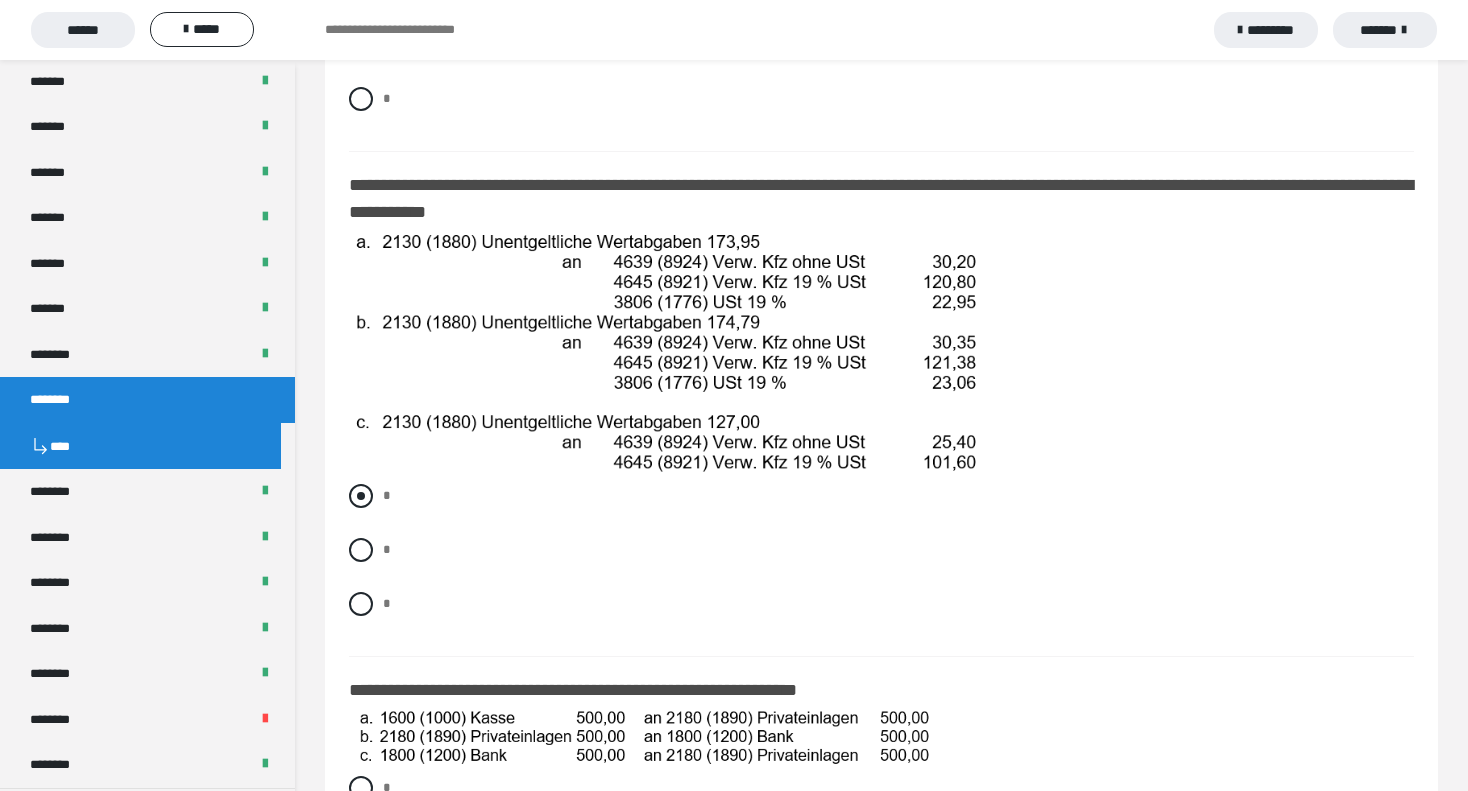 click at bounding box center [361, 496] 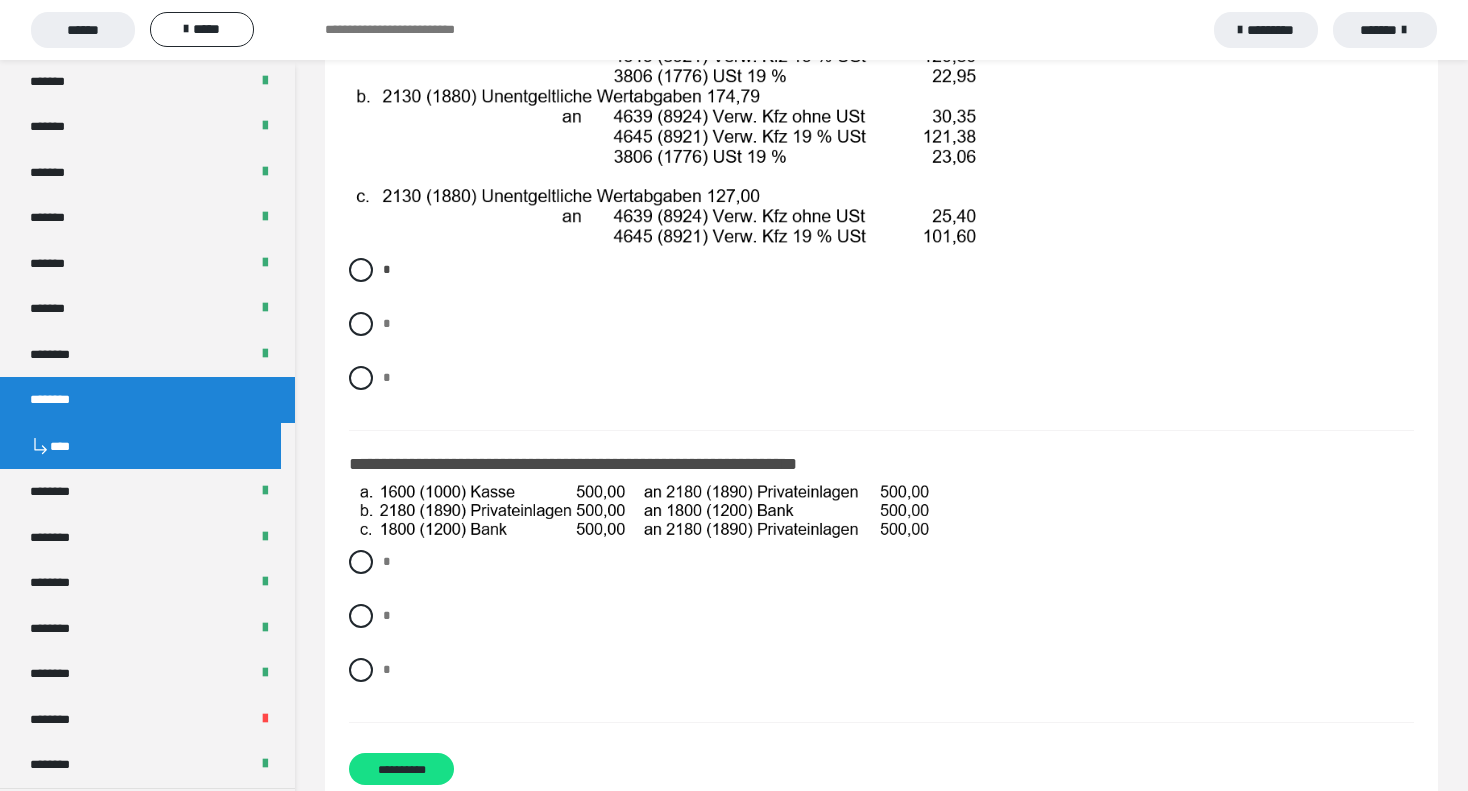scroll, scrollTop: 2659, scrollLeft: 0, axis: vertical 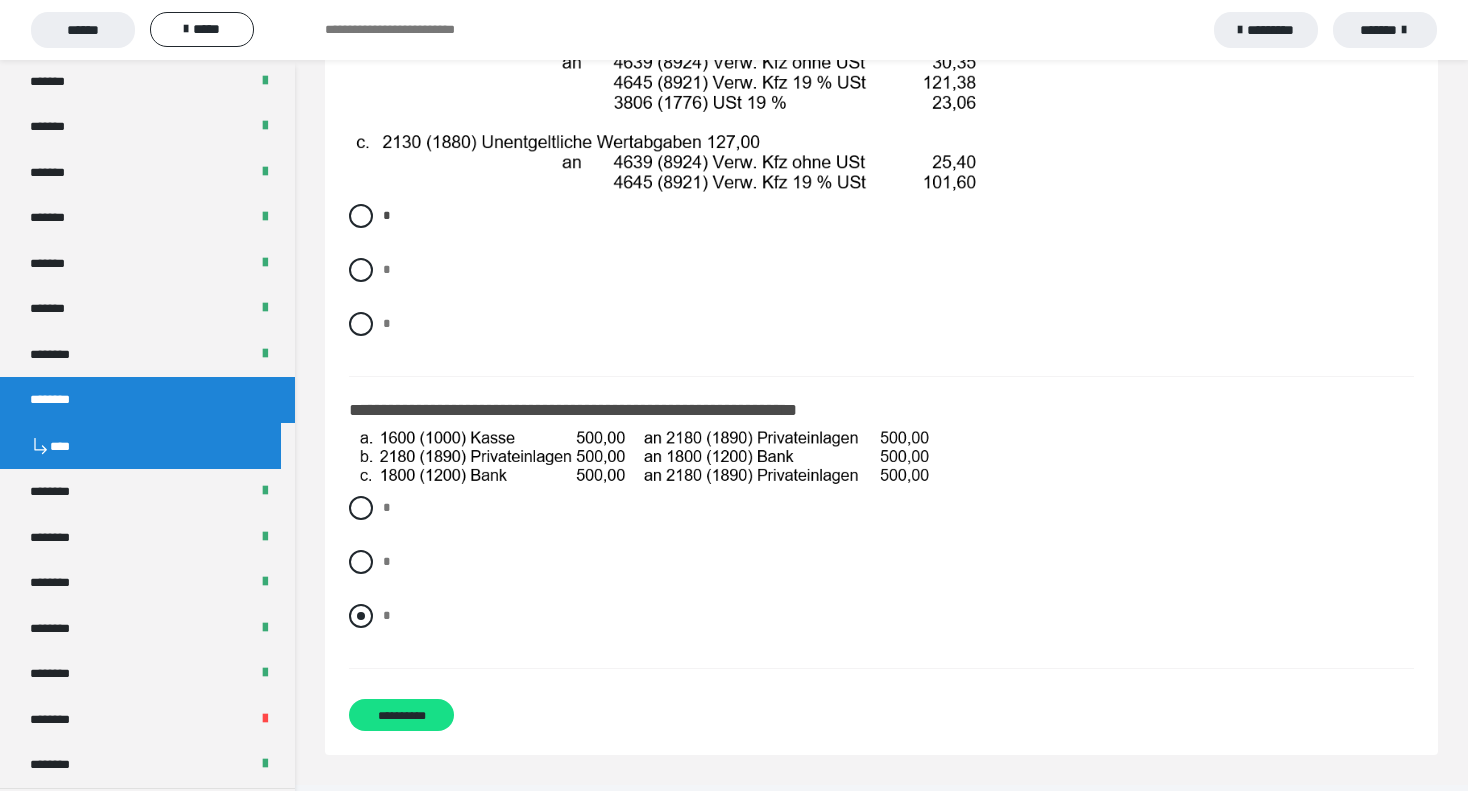 click at bounding box center (361, 616) 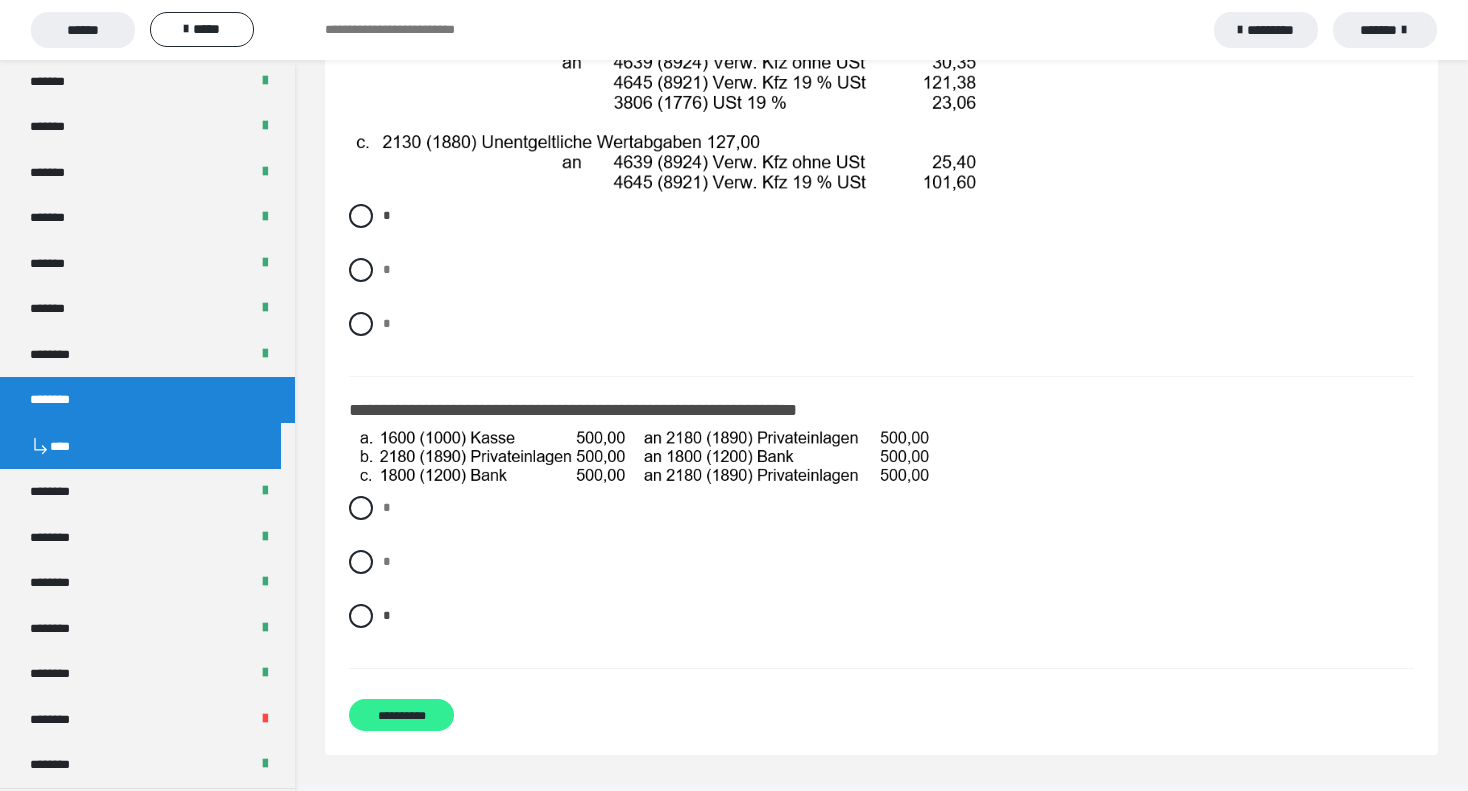 click on "**********" at bounding box center [401, 715] 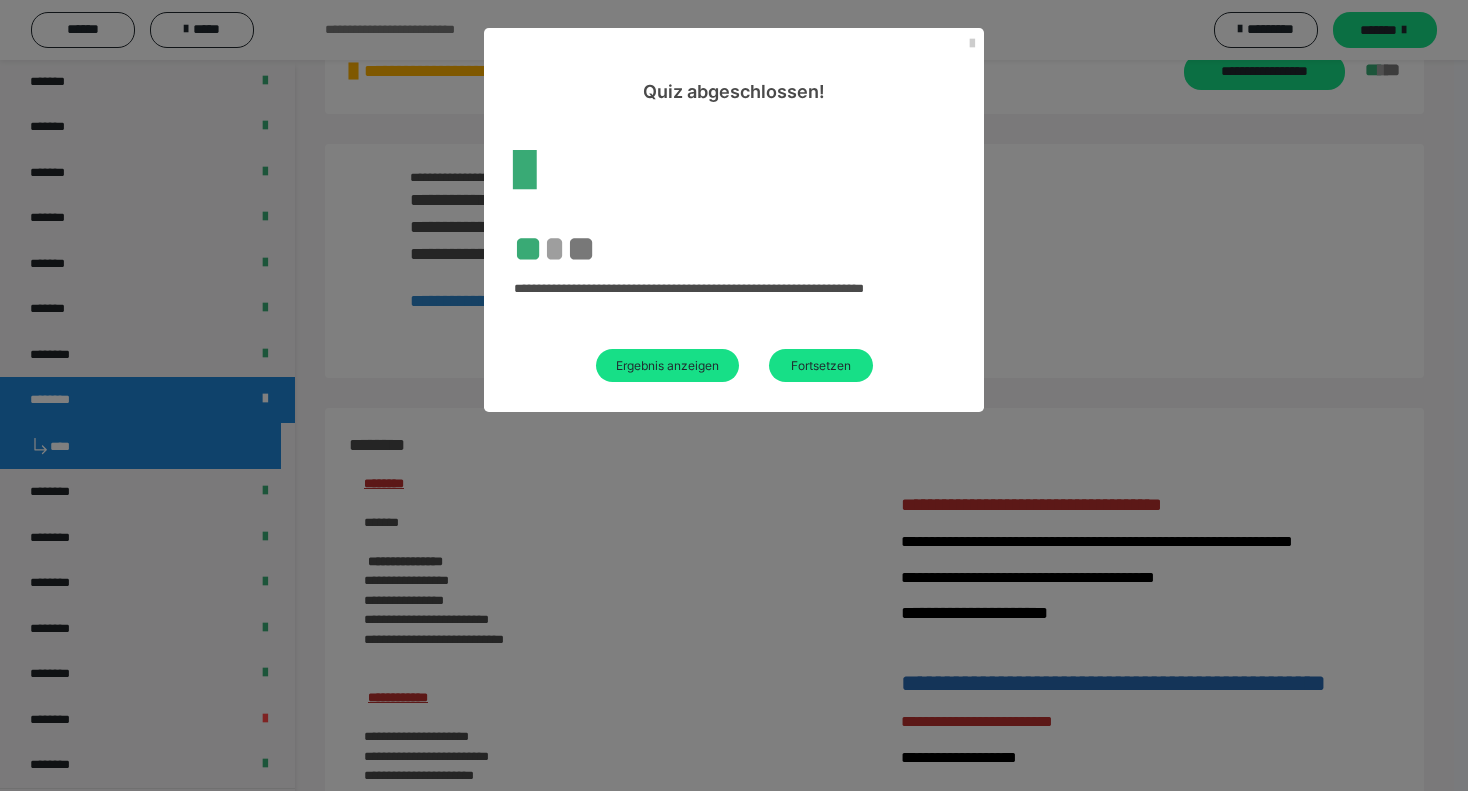 scroll, scrollTop: 2659, scrollLeft: 0, axis: vertical 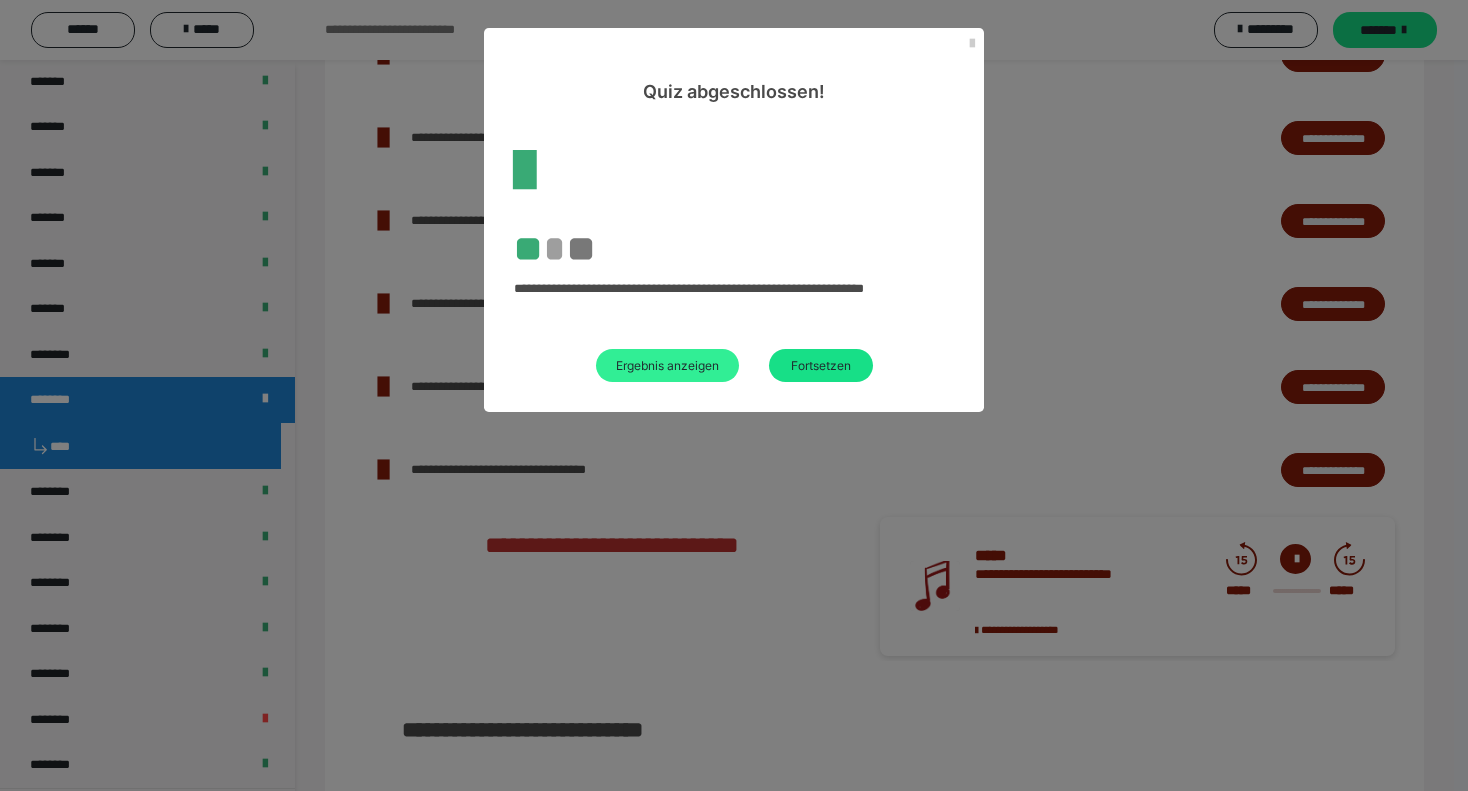click on "Ergebnis anzeigen" at bounding box center [667, 365] 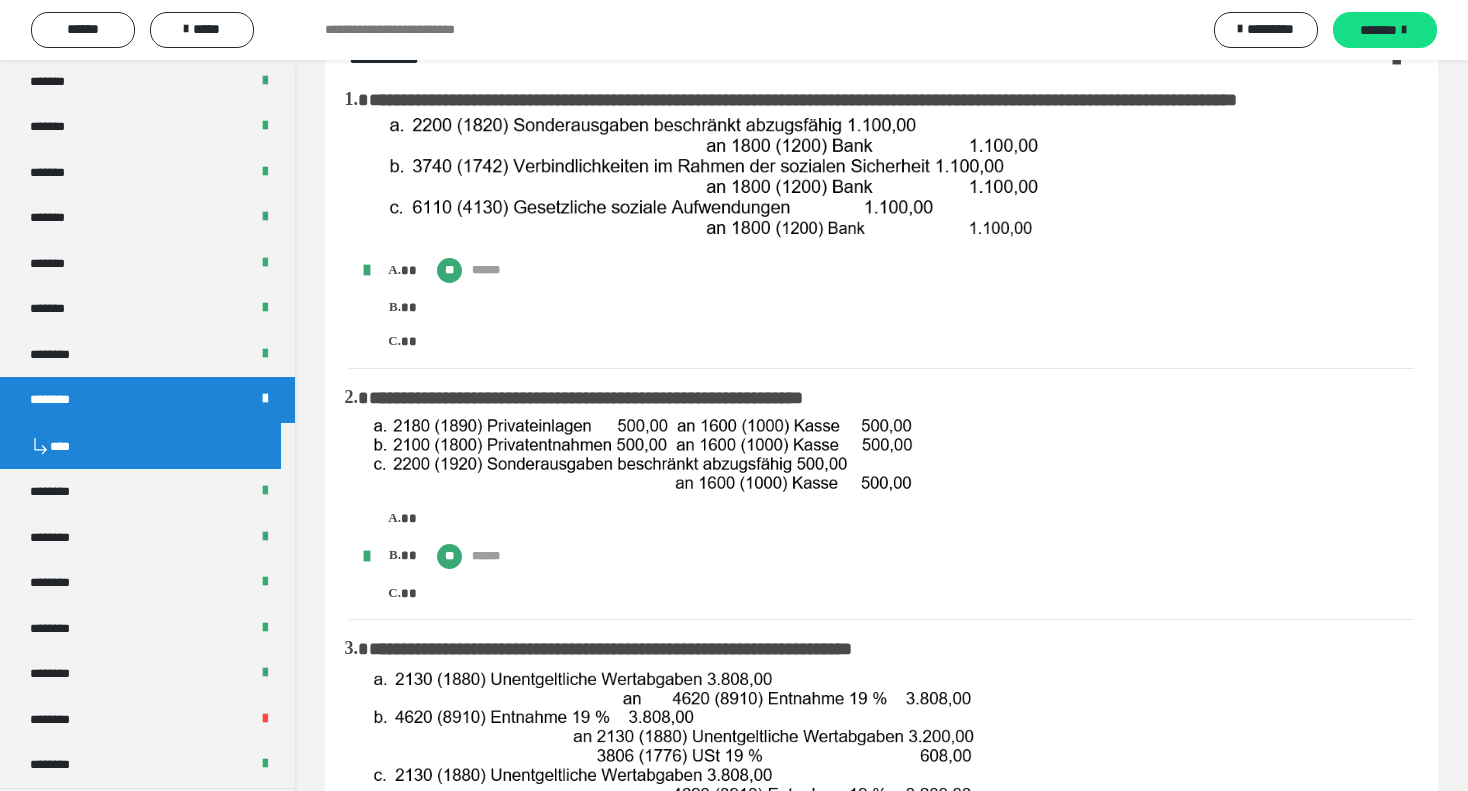 scroll, scrollTop: 0, scrollLeft: 0, axis: both 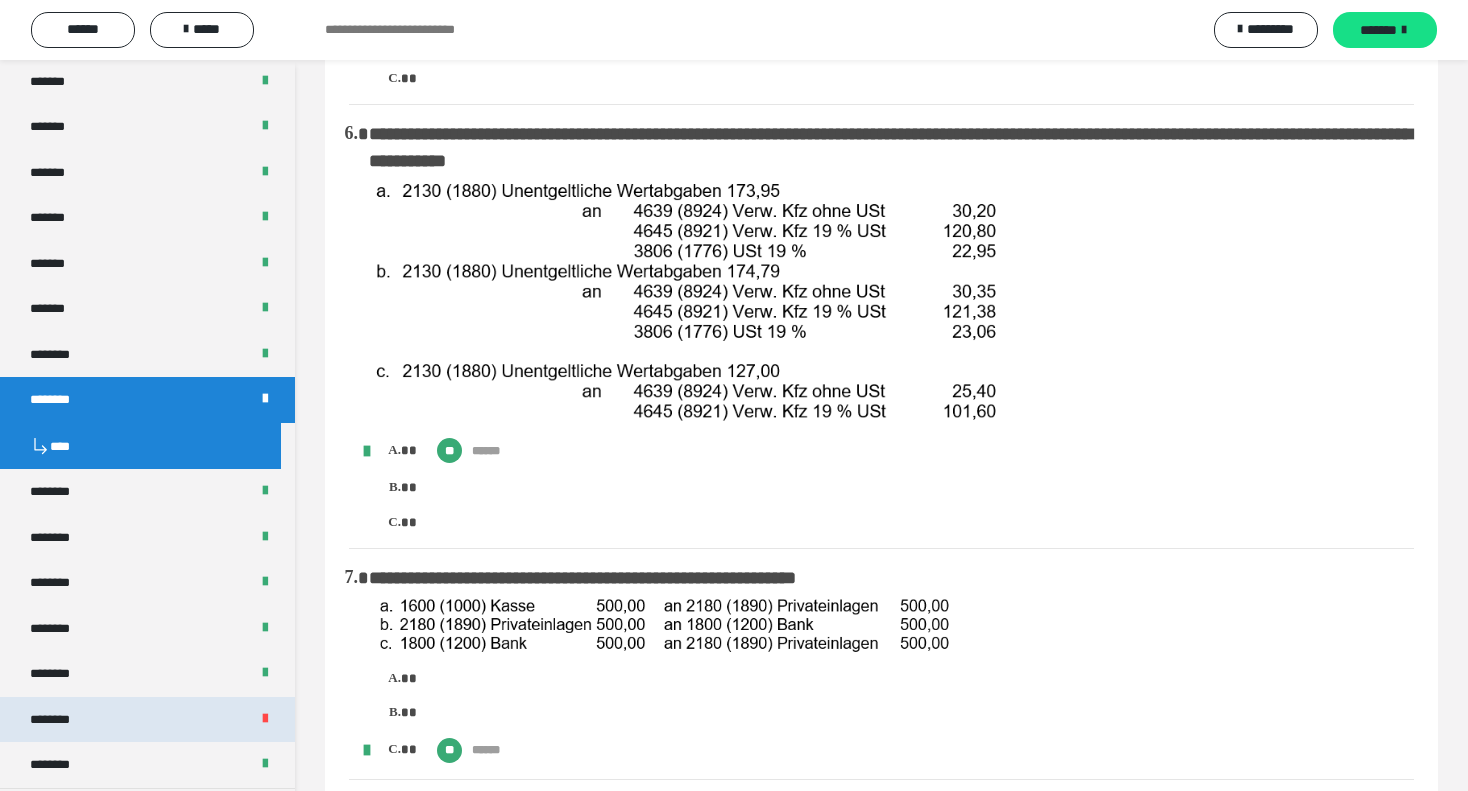 click on "********" at bounding box center (147, 720) 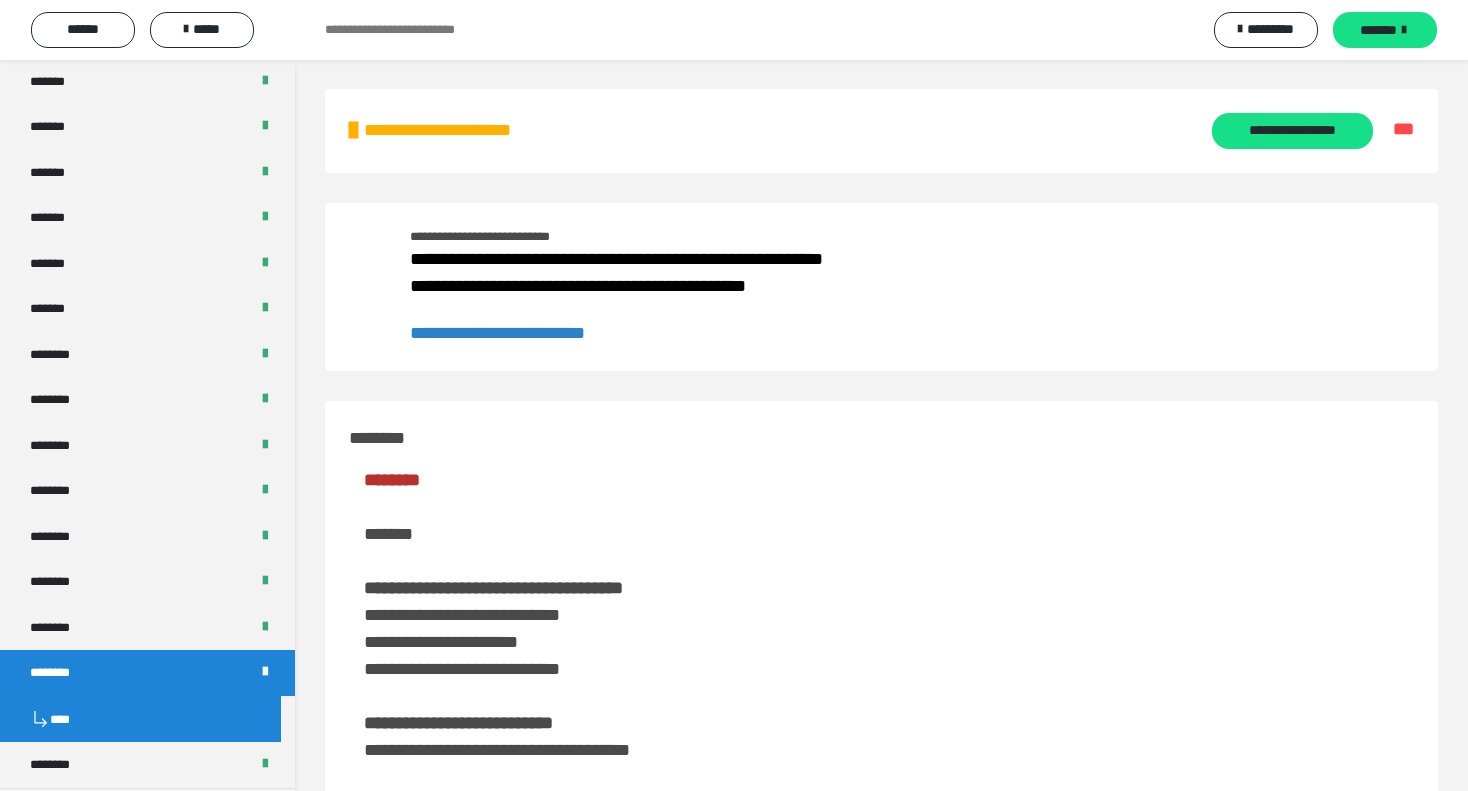 scroll, scrollTop: 0, scrollLeft: 0, axis: both 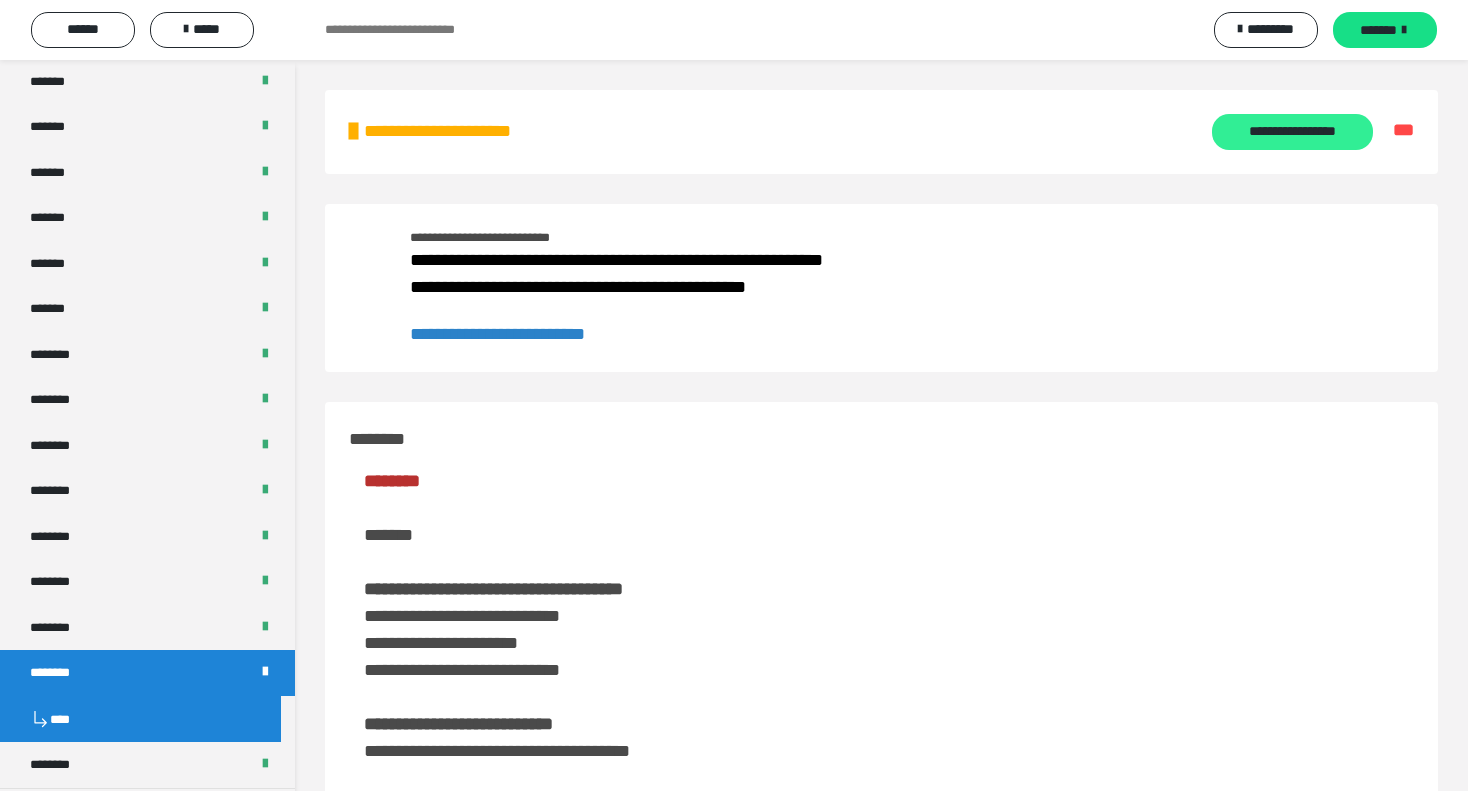 click on "**********" at bounding box center [1292, 132] 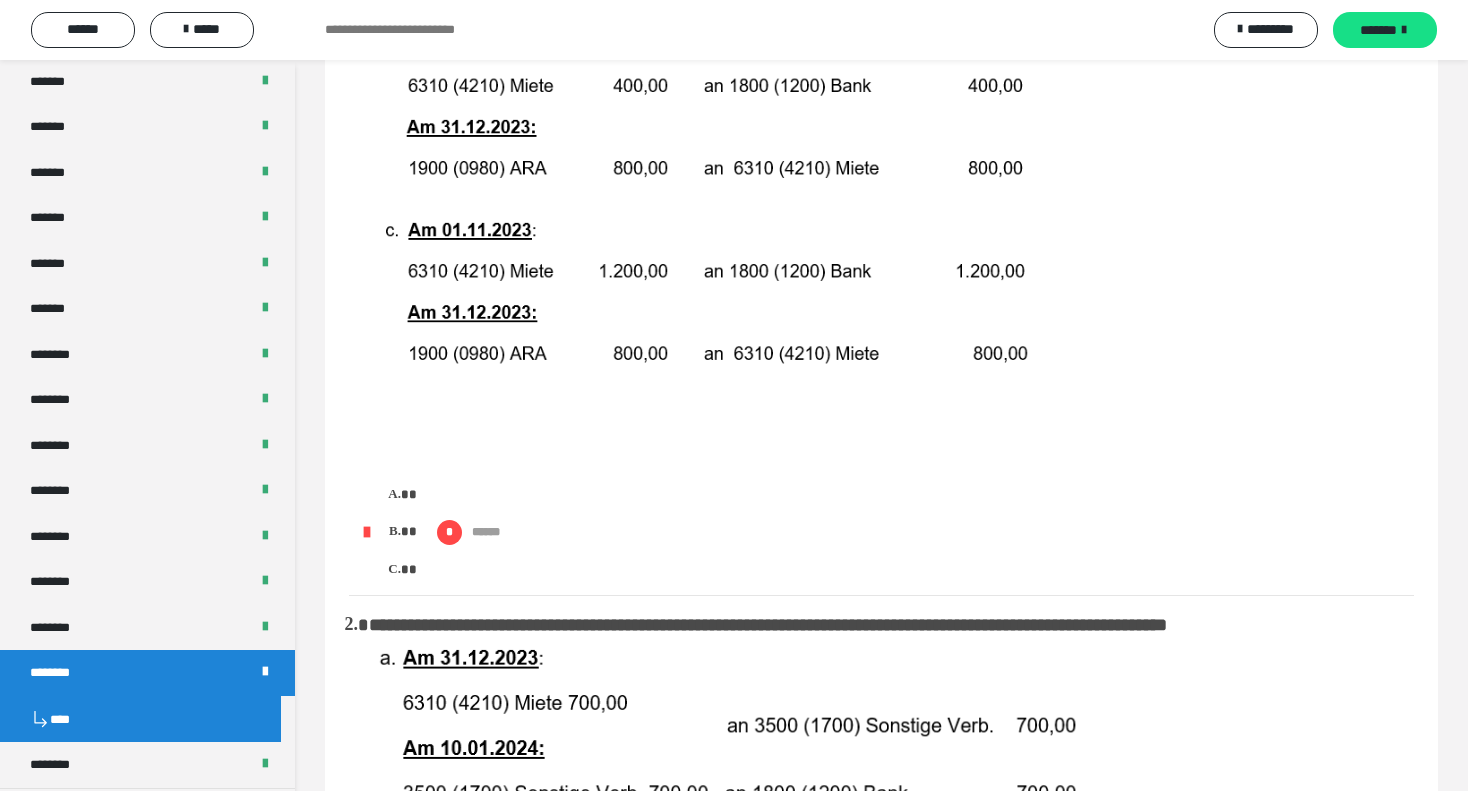 scroll, scrollTop: 0, scrollLeft: 0, axis: both 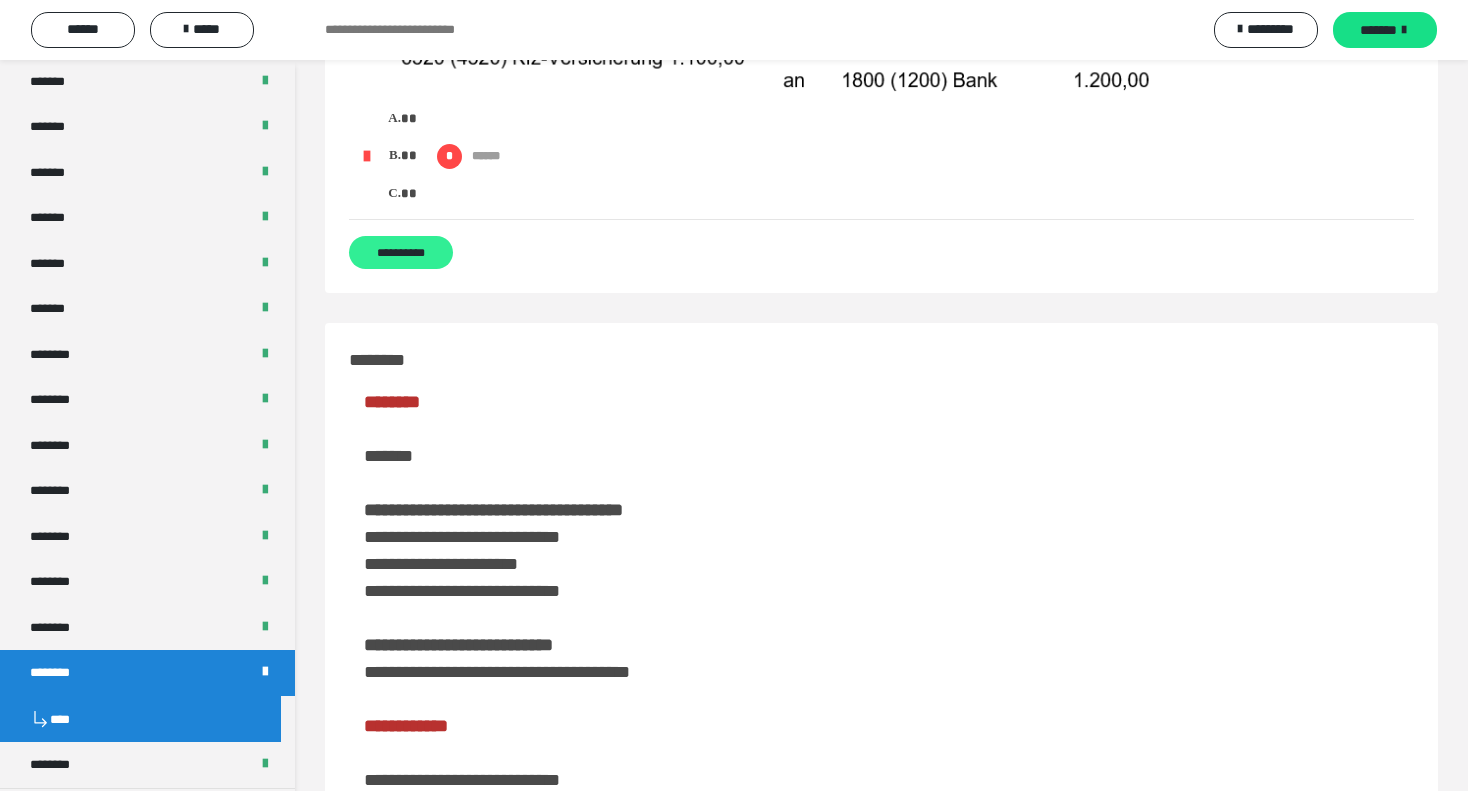 click on "**********" at bounding box center (401, 252) 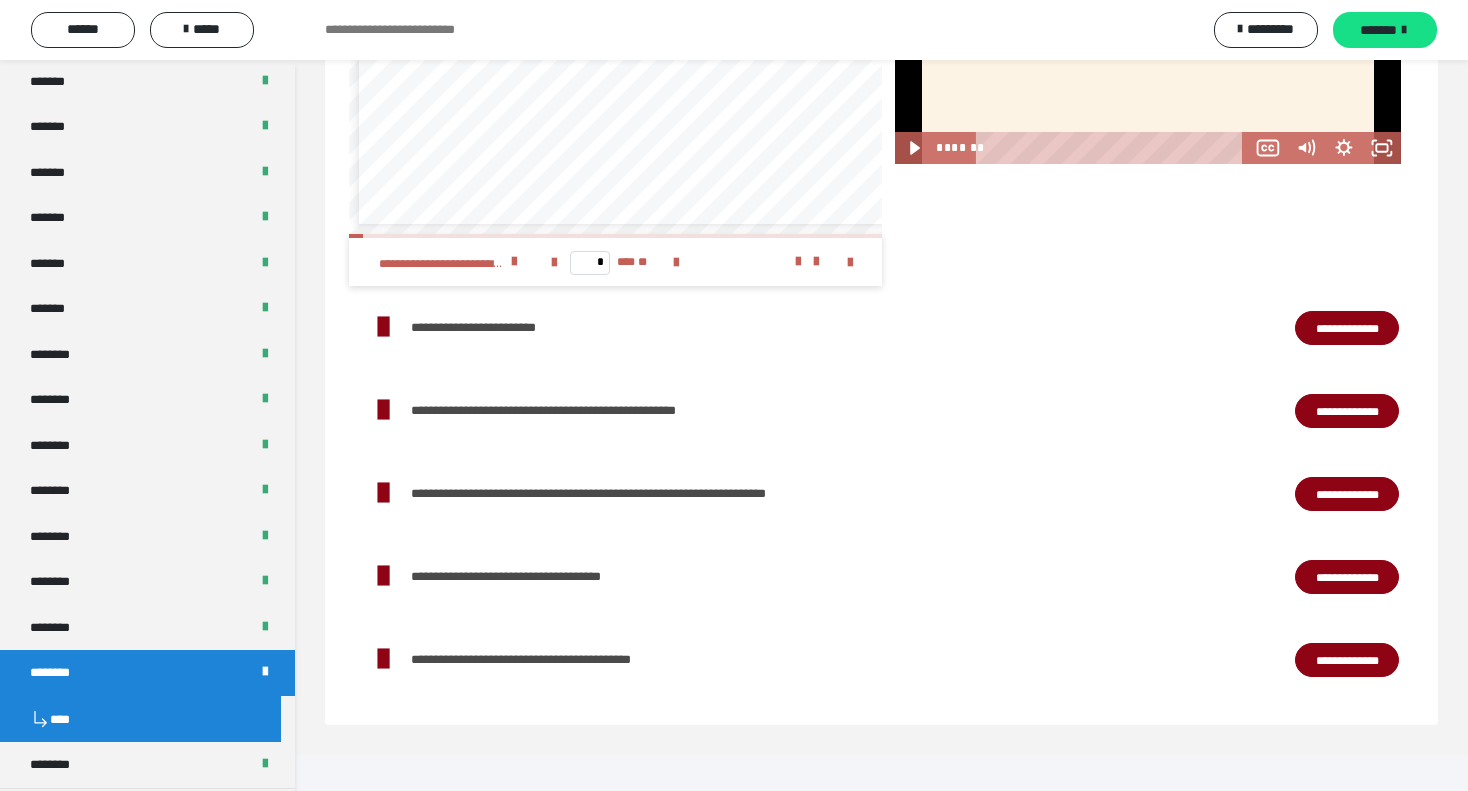 scroll, scrollTop: 69, scrollLeft: 0, axis: vertical 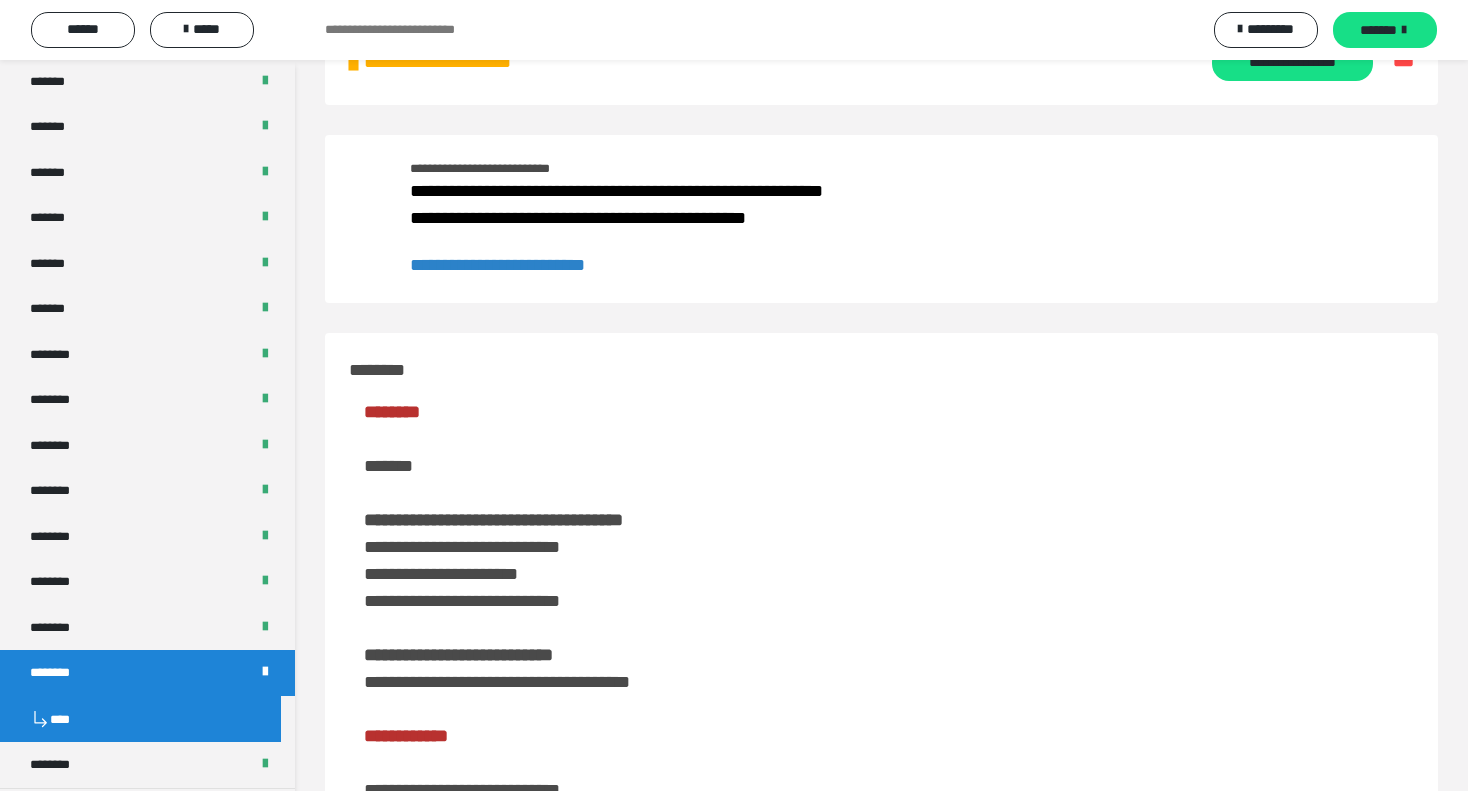 click on "**********" at bounding box center (497, 265) 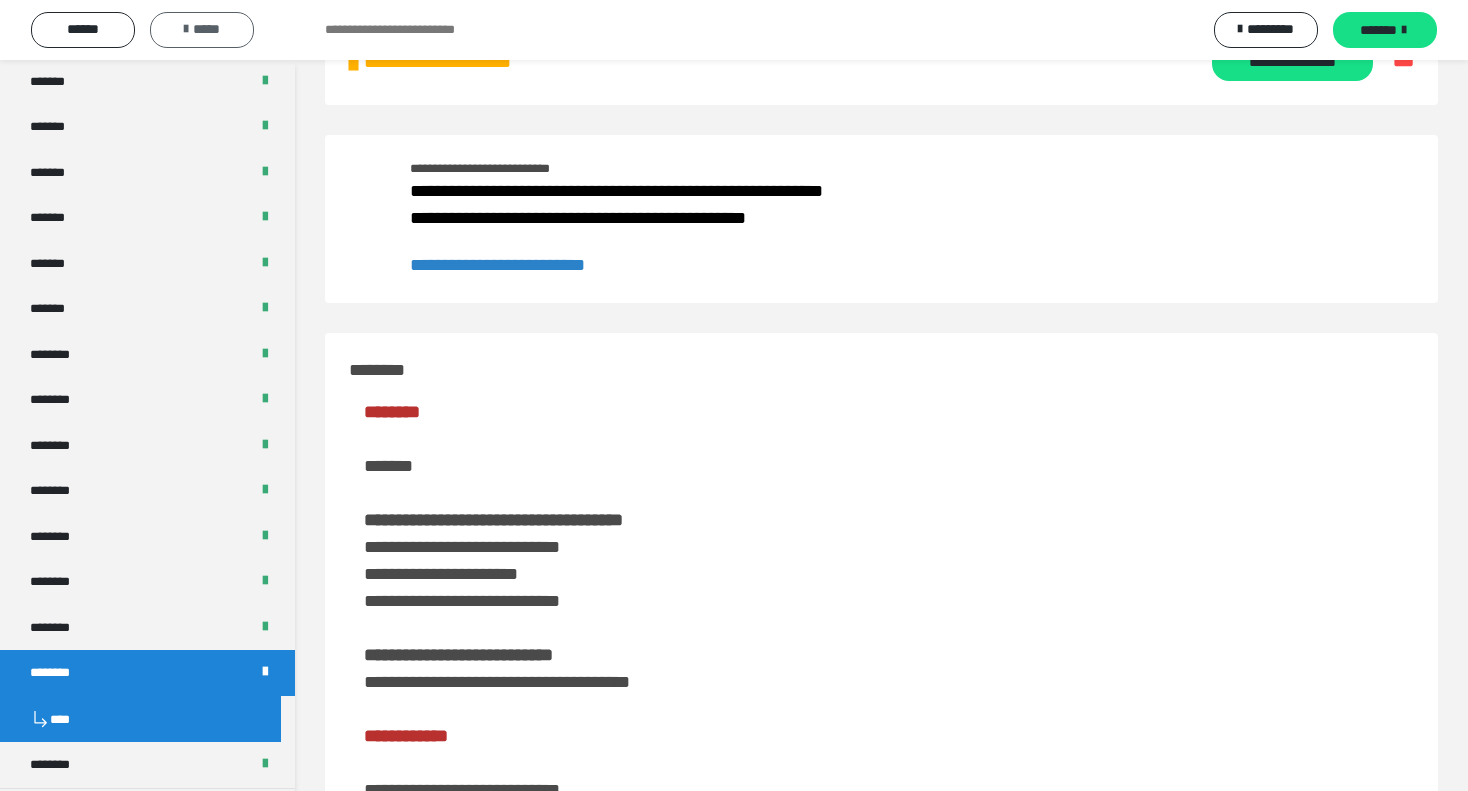 click on "*****" at bounding box center [202, 29] 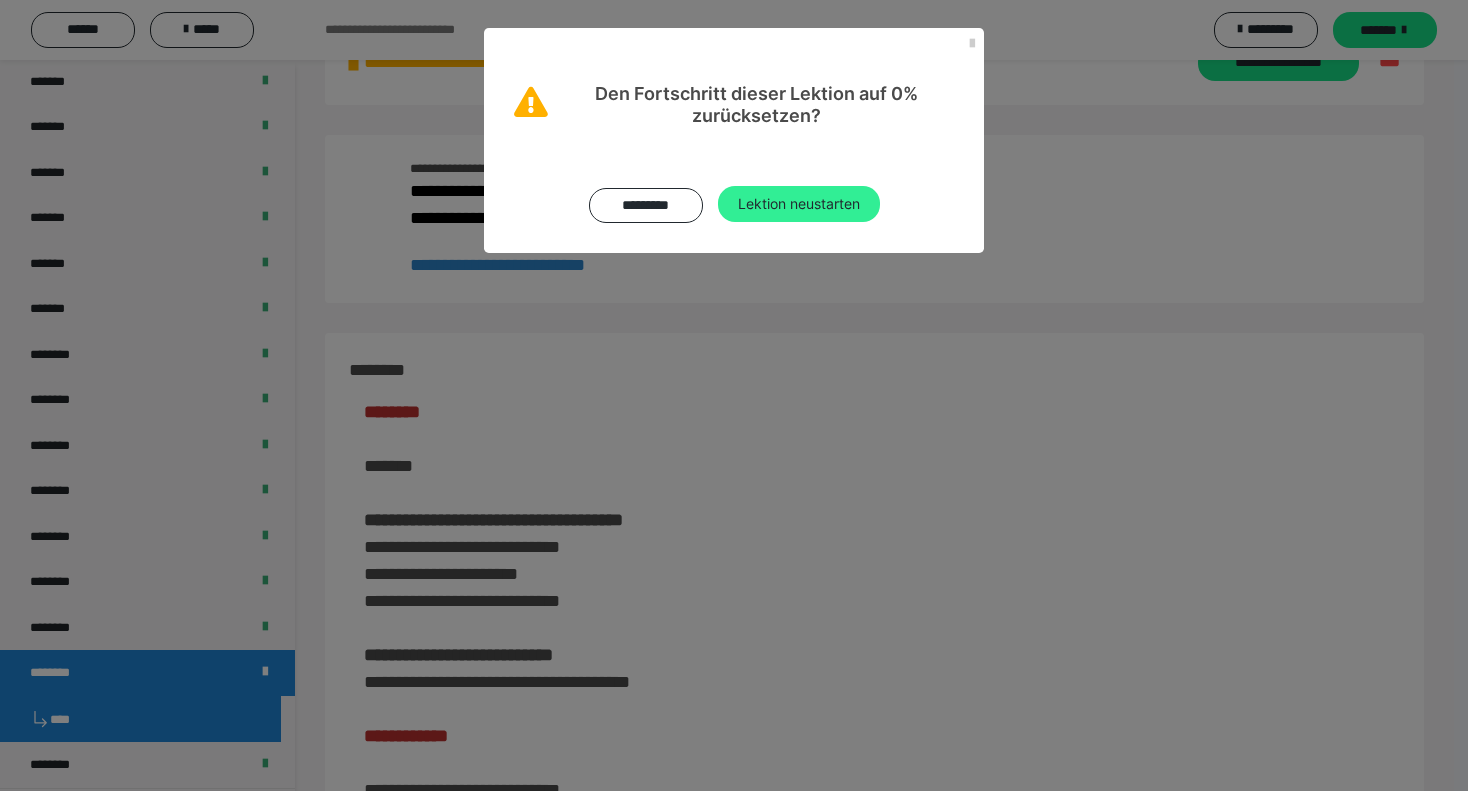 click on "Lektion neustarten" at bounding box center (799, 204) 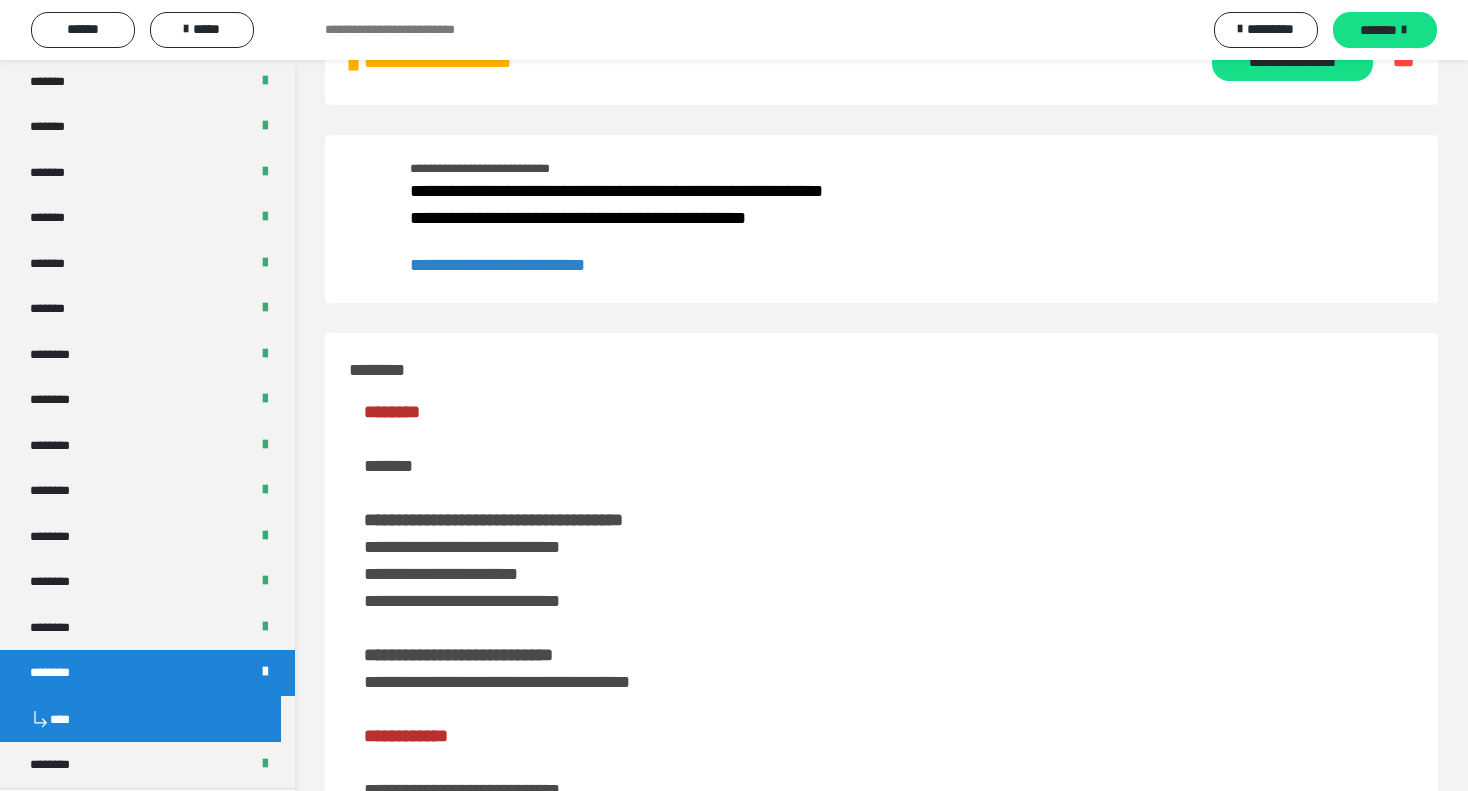 scroll, scrollTop: 0, scrollLeft: 0, axis: both 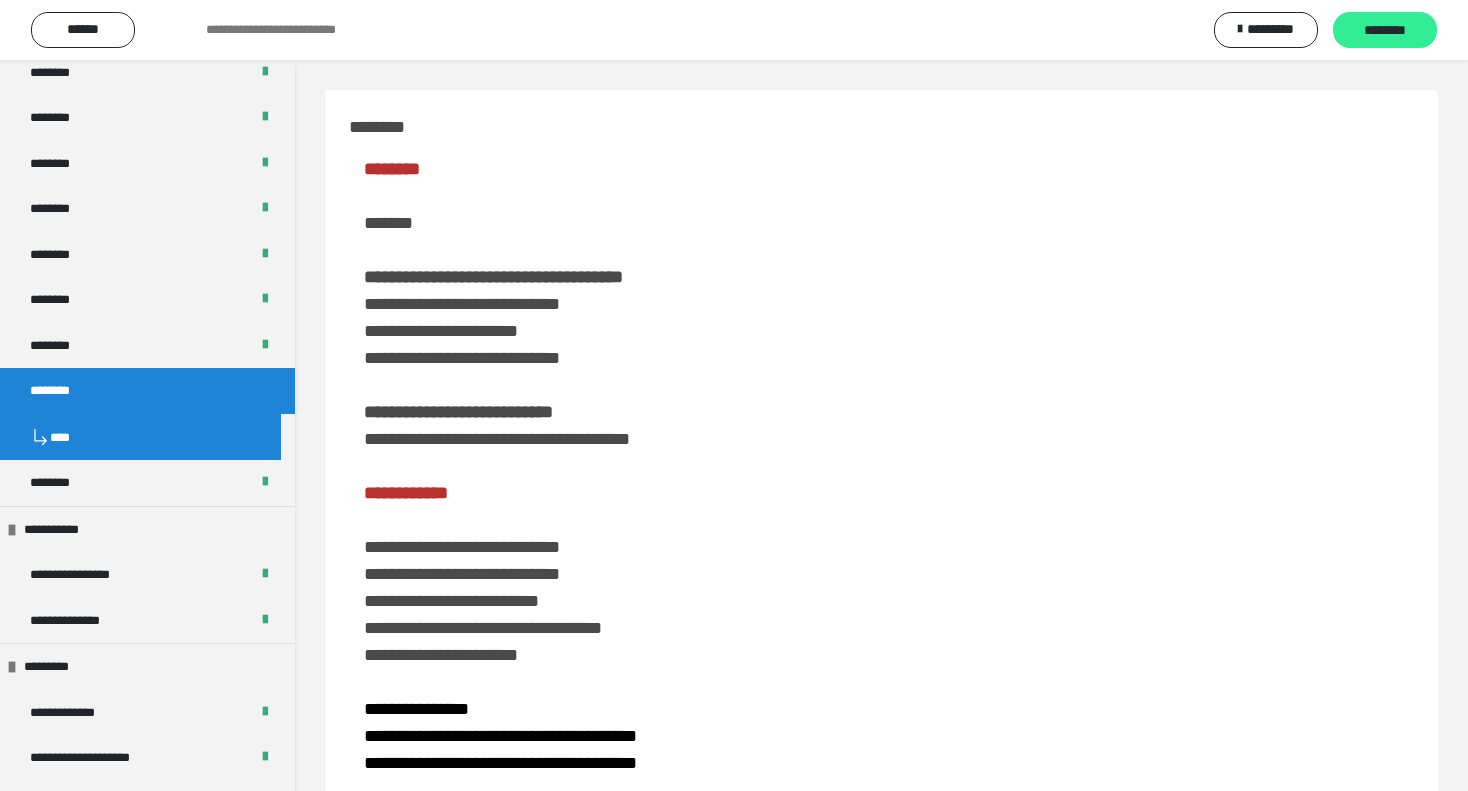 click on "********" at bounding box center (1385, 31) 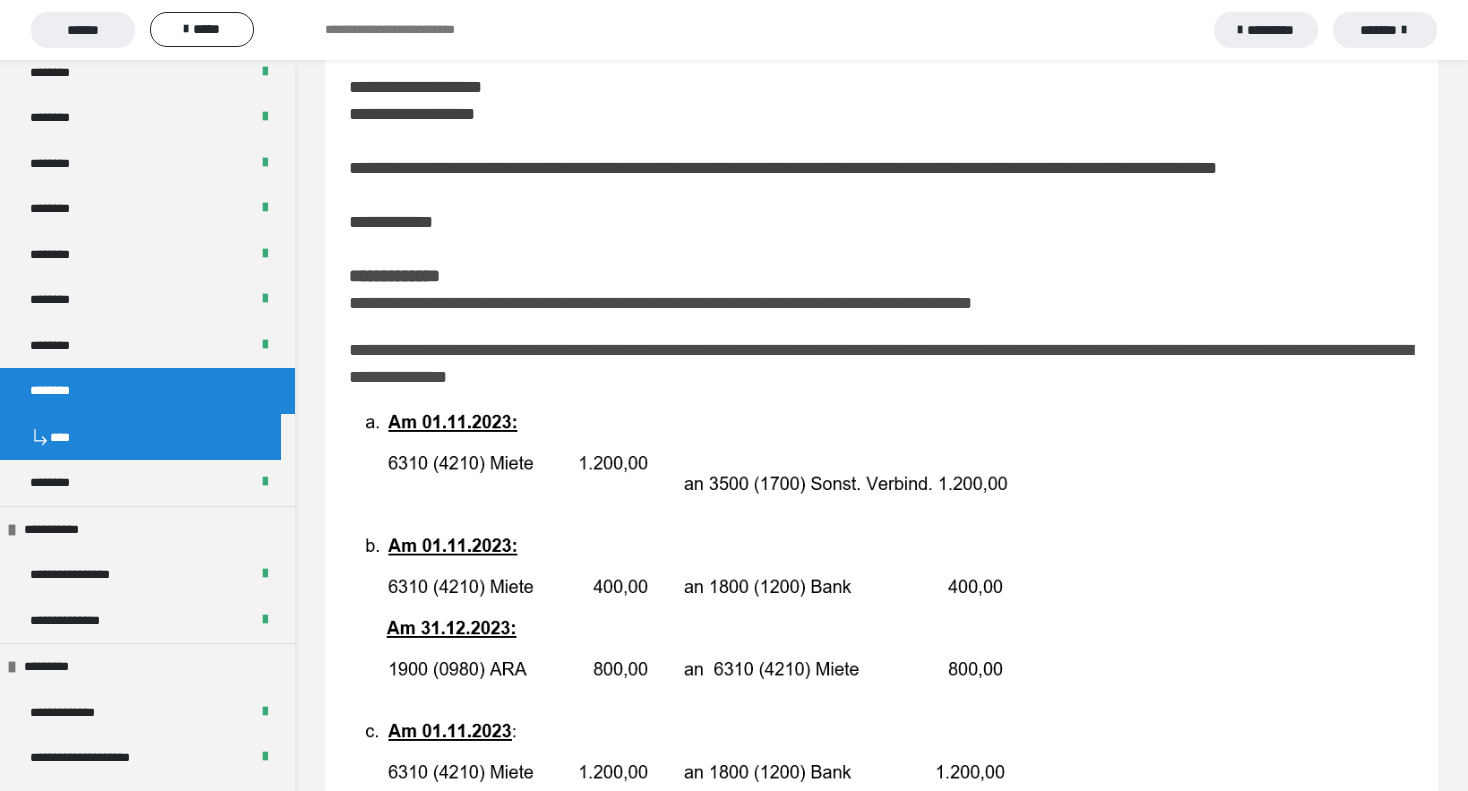 scroll, scrollTop: 80, scrollLeft: 0, axis: vertical 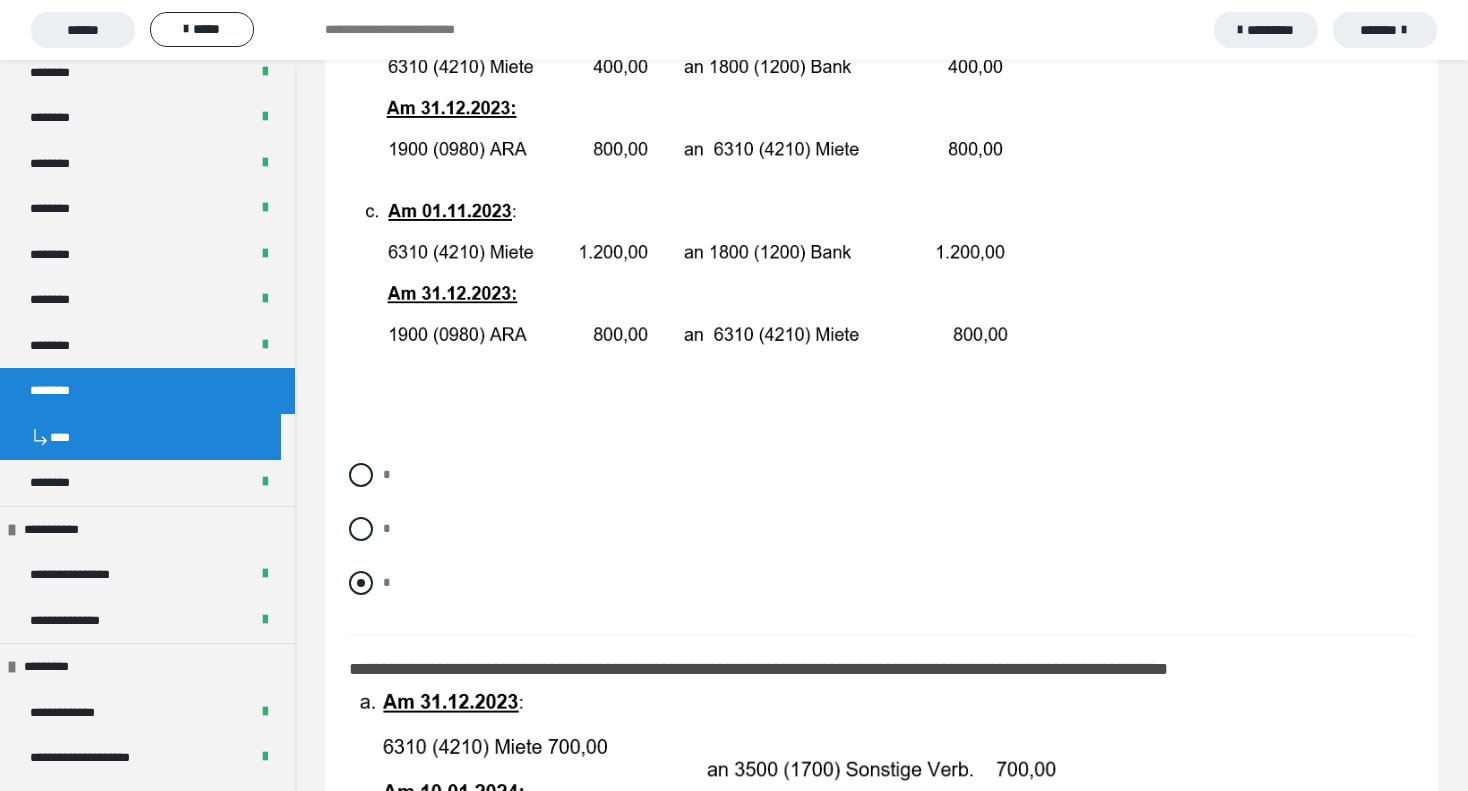 click at bounding box center [361, 583] 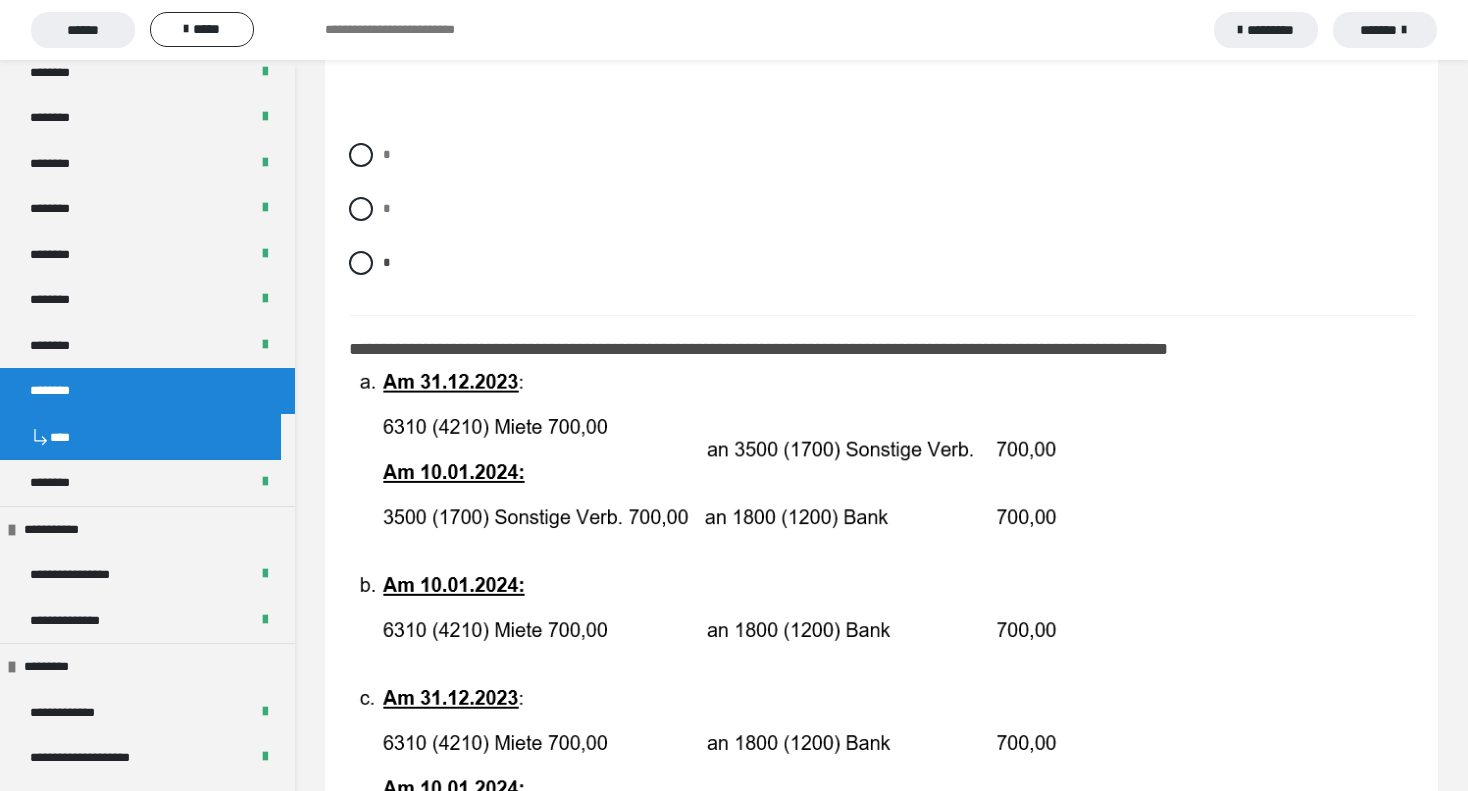 scroll, scrollTop: 907, scrollLeft: 0, axis: vertical 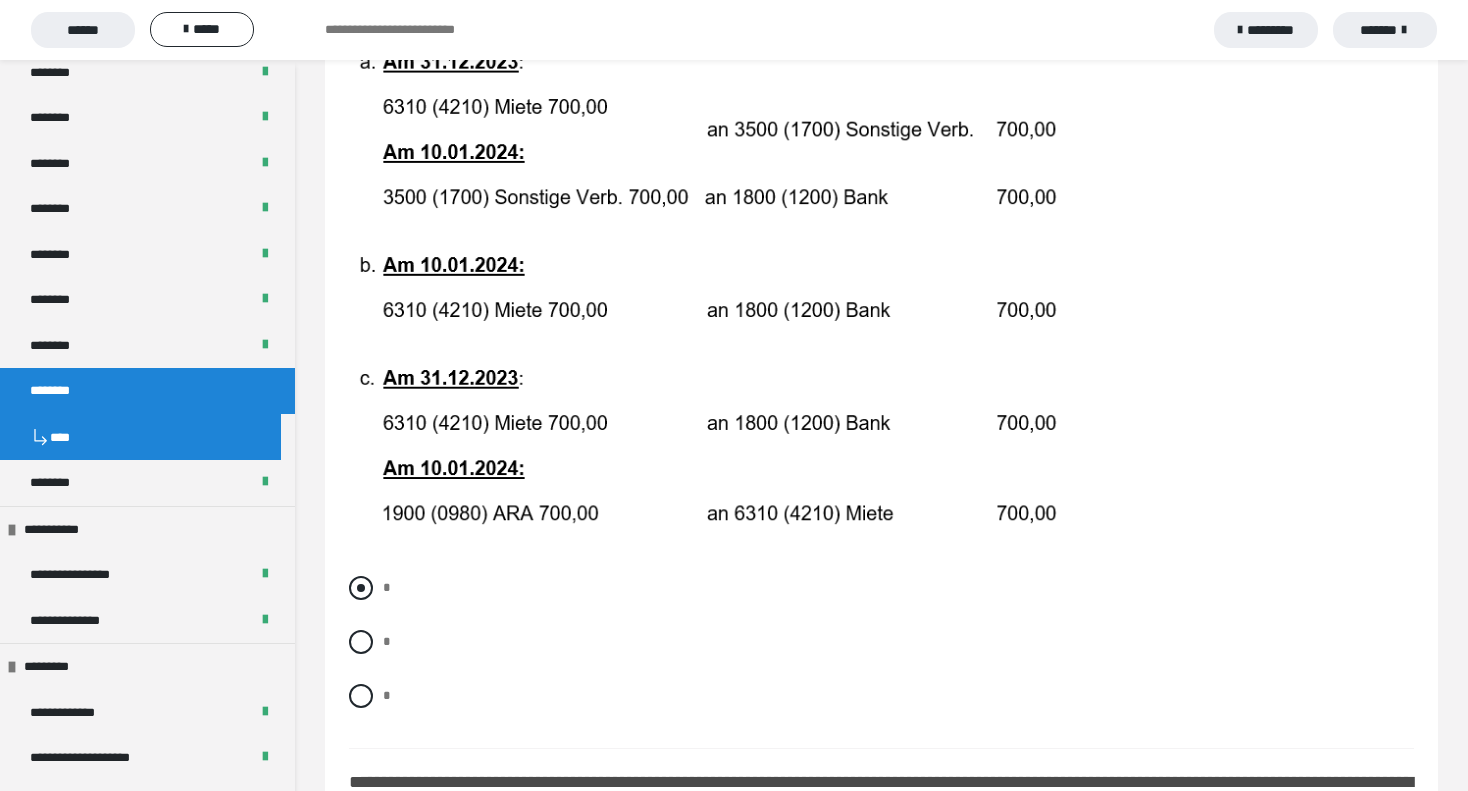 click at bounding box center [361, 588] 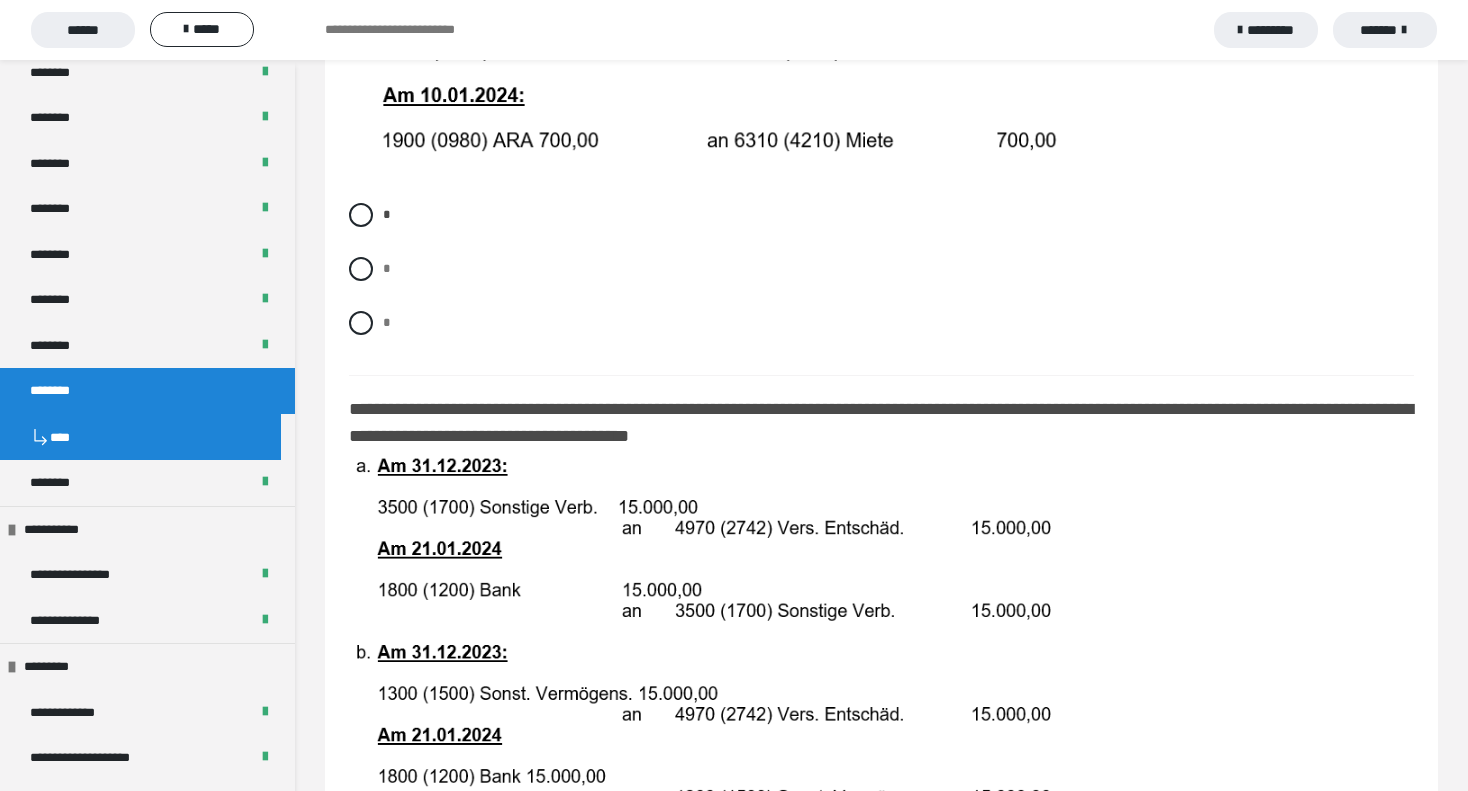 scroll, scrollTop: 1760, scrollLeft: 0, axis: vertical 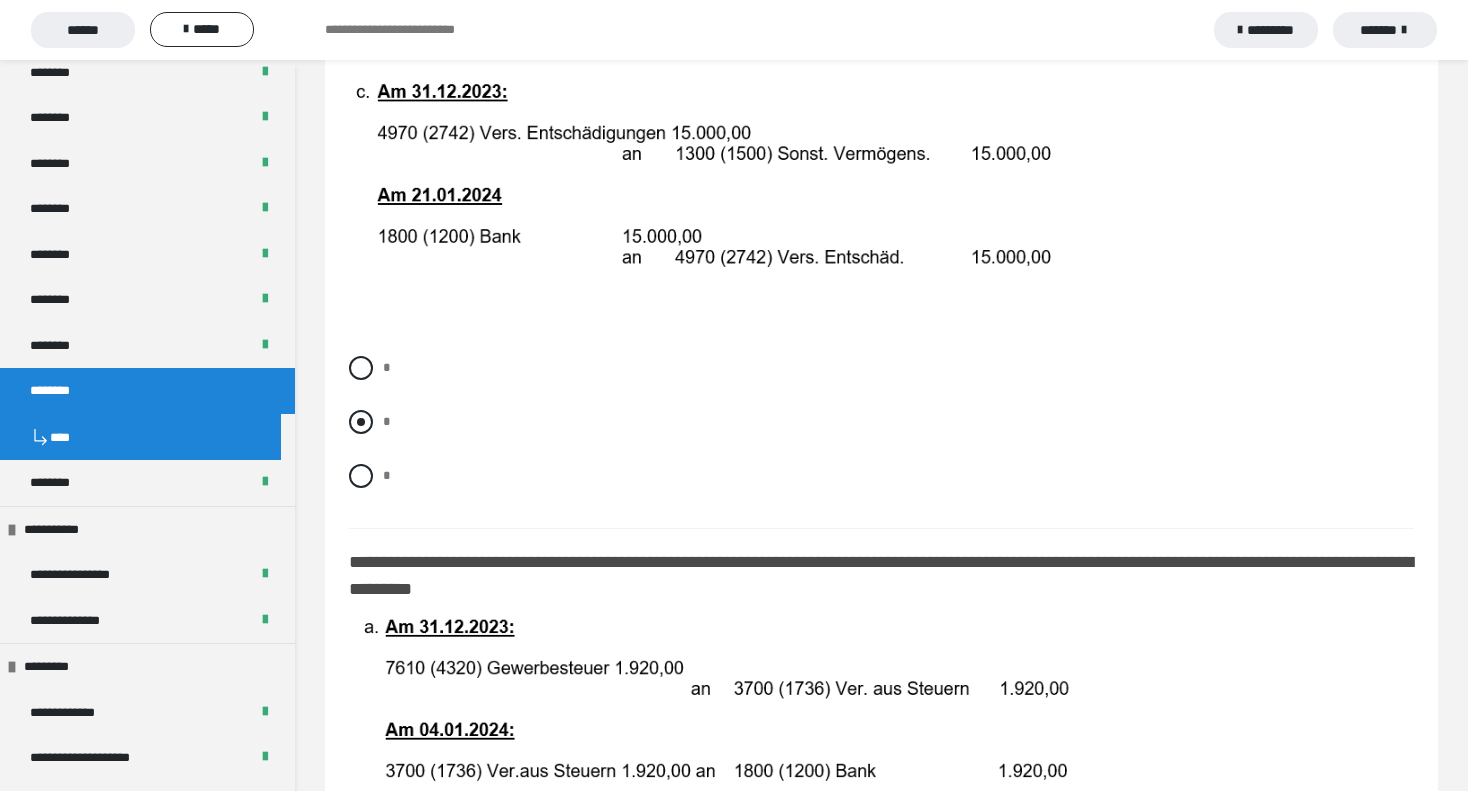 click at bounding box center (361, 422) 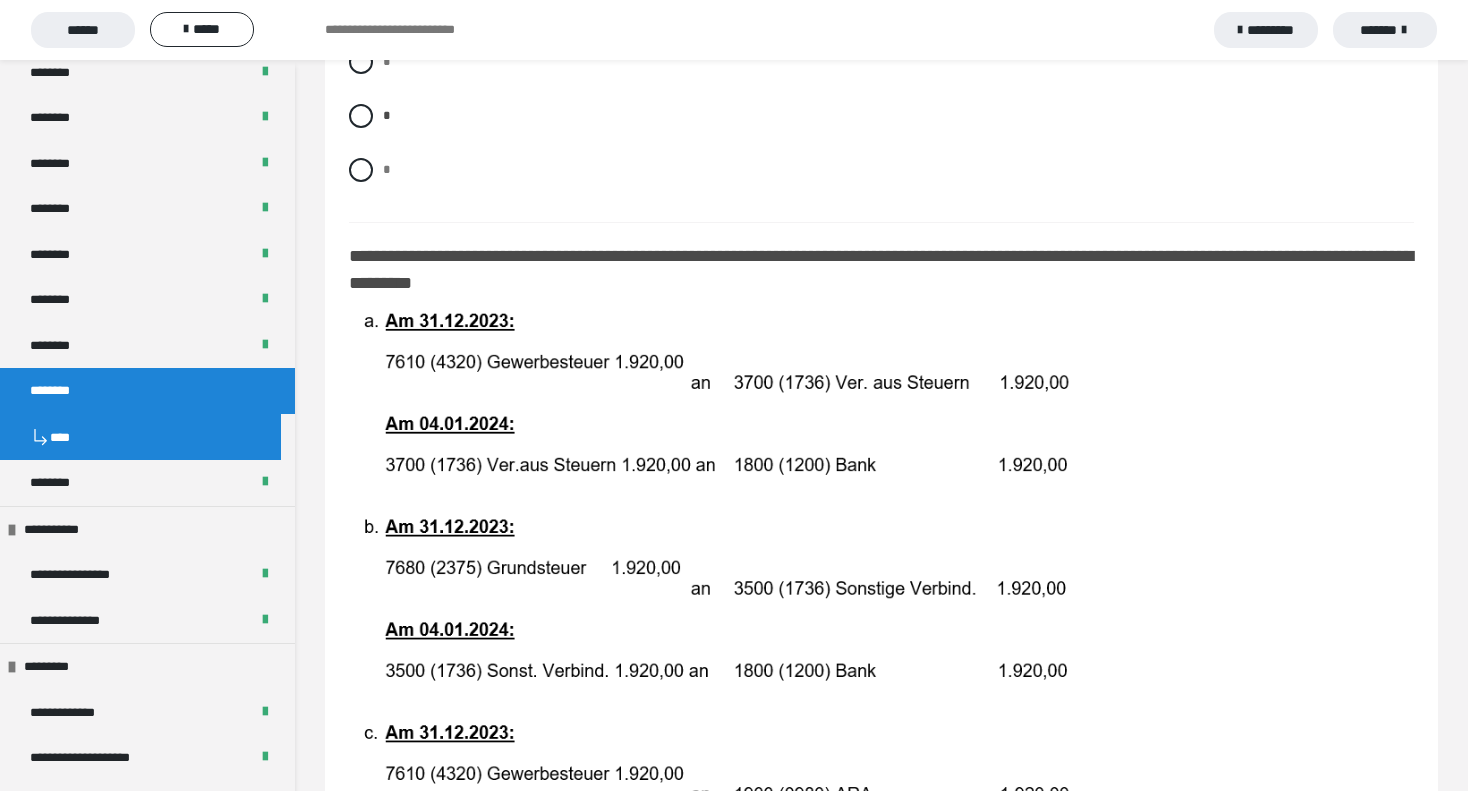 scroll, scrollTop: 2666, scrollLeft: 0, axis: vertical 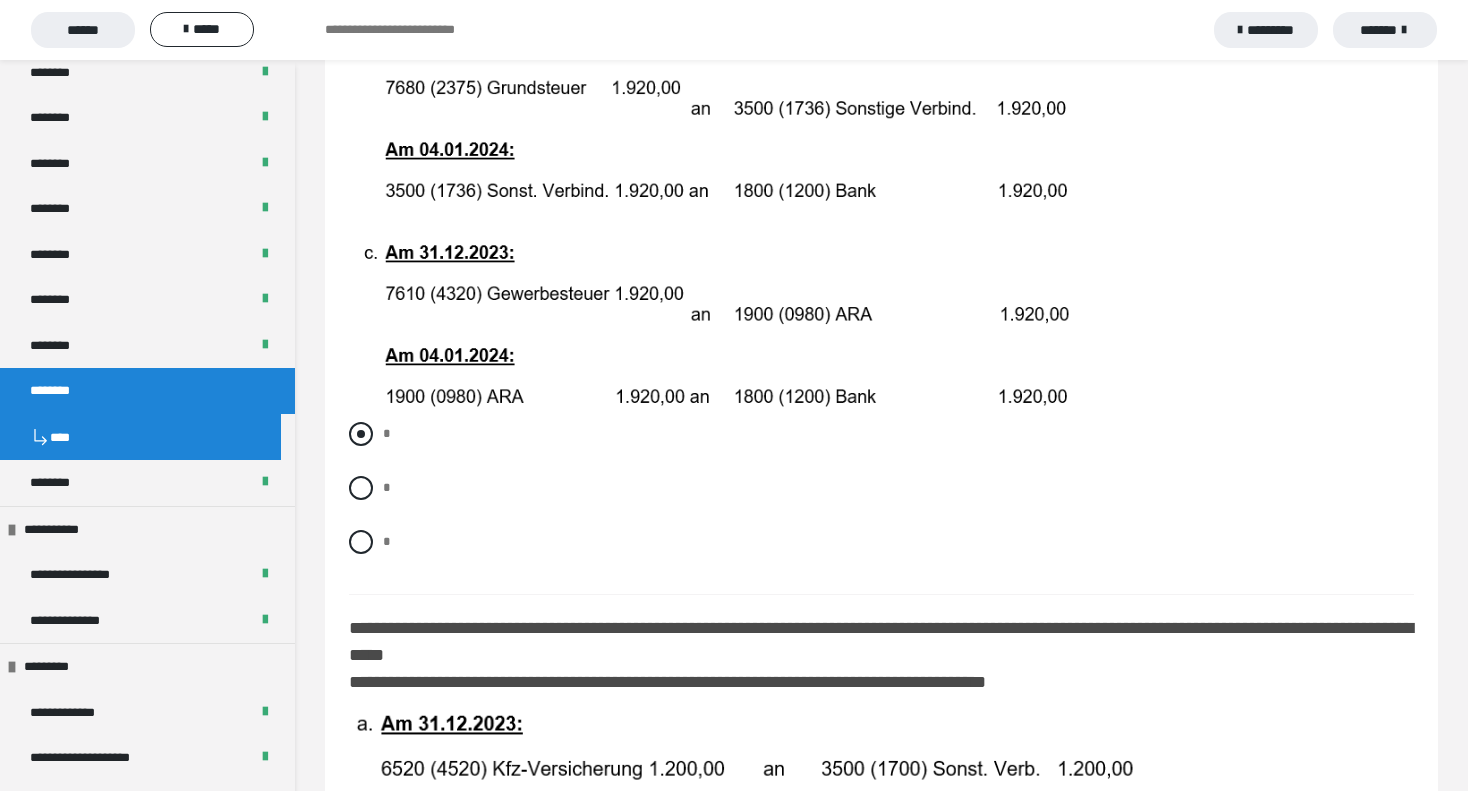 click on "*" at bounding box center (881, 434) 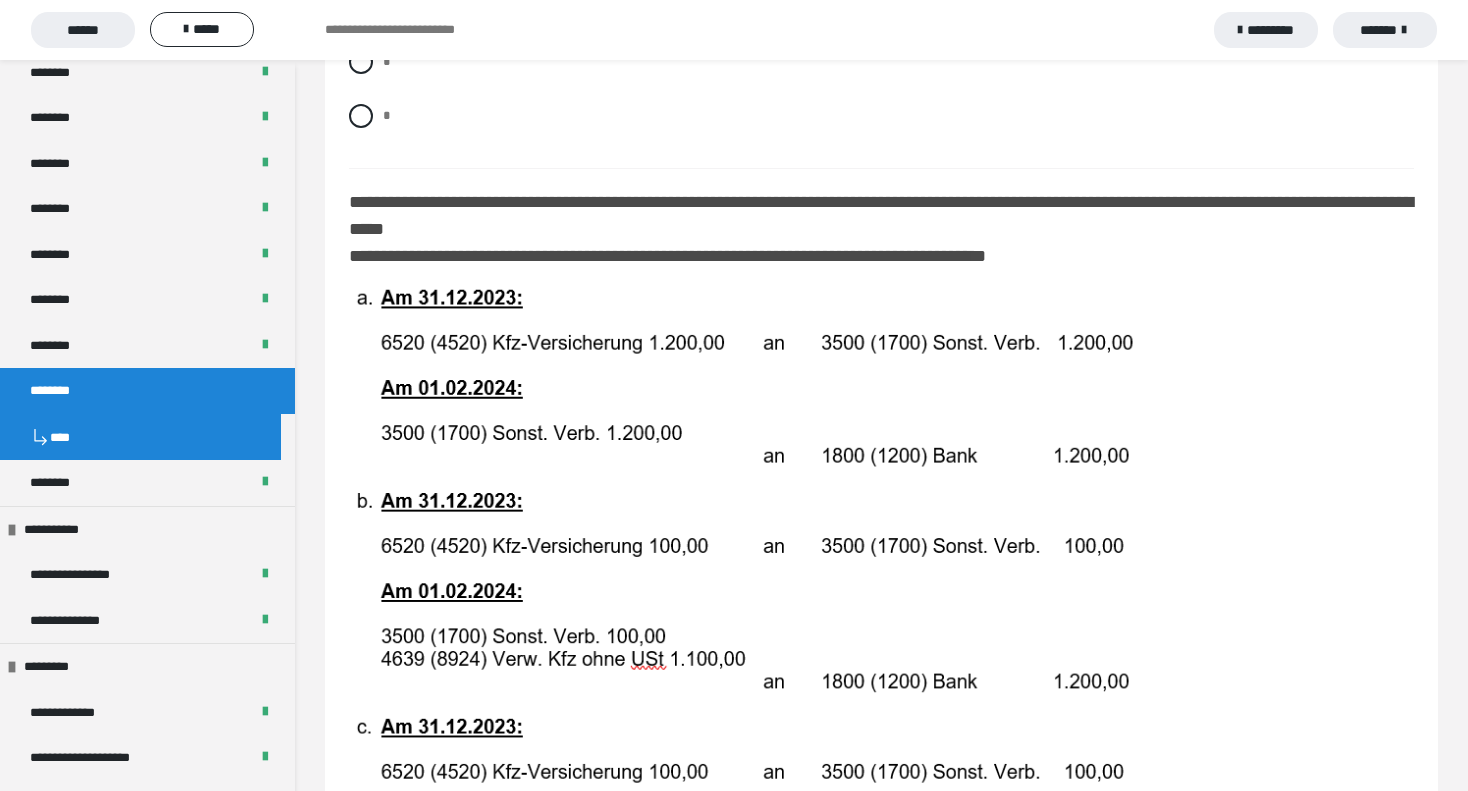 scroll, scrollTop: 3542, scrollLeft: 0, axis: vertical 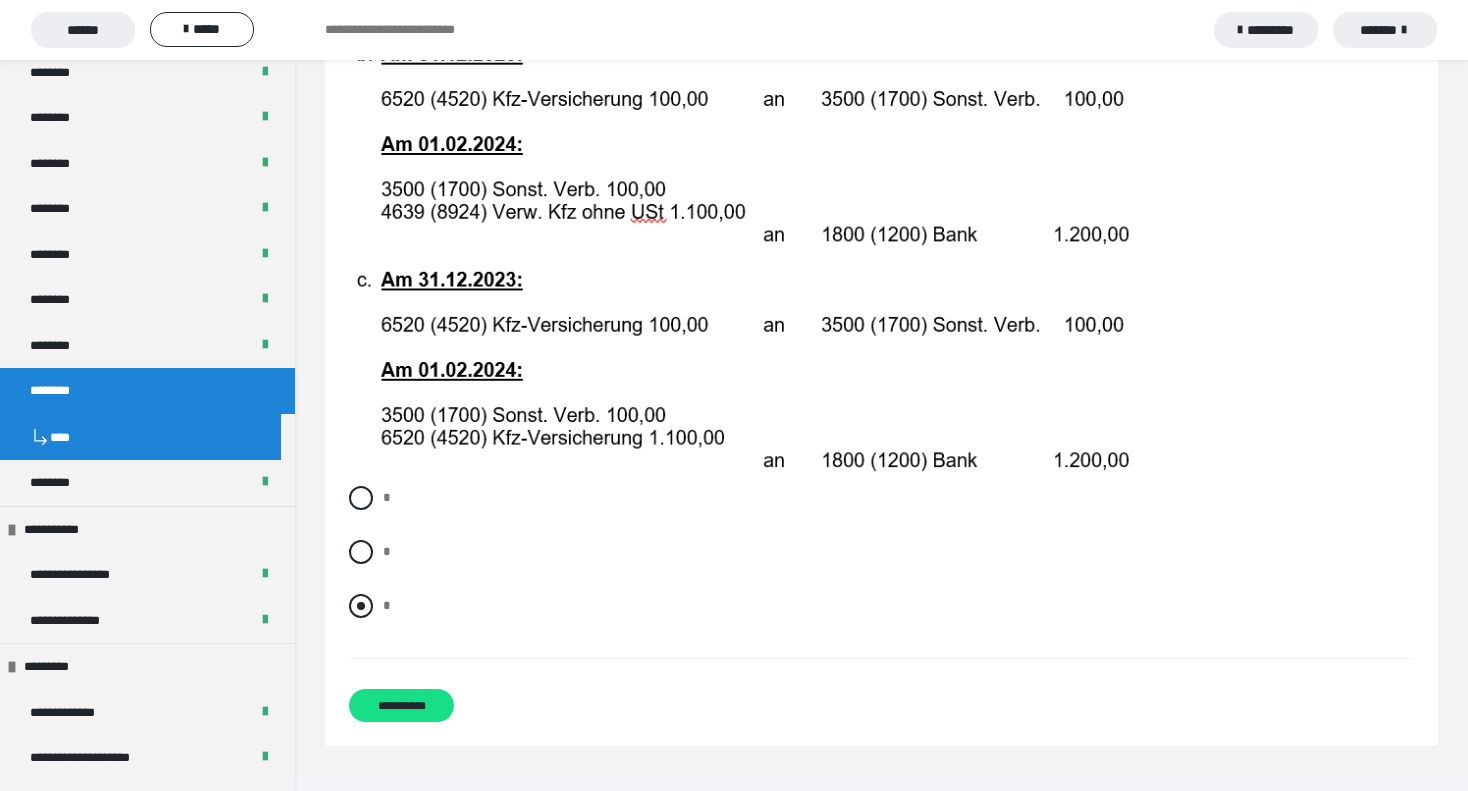 click at bounding box center (361, 606) 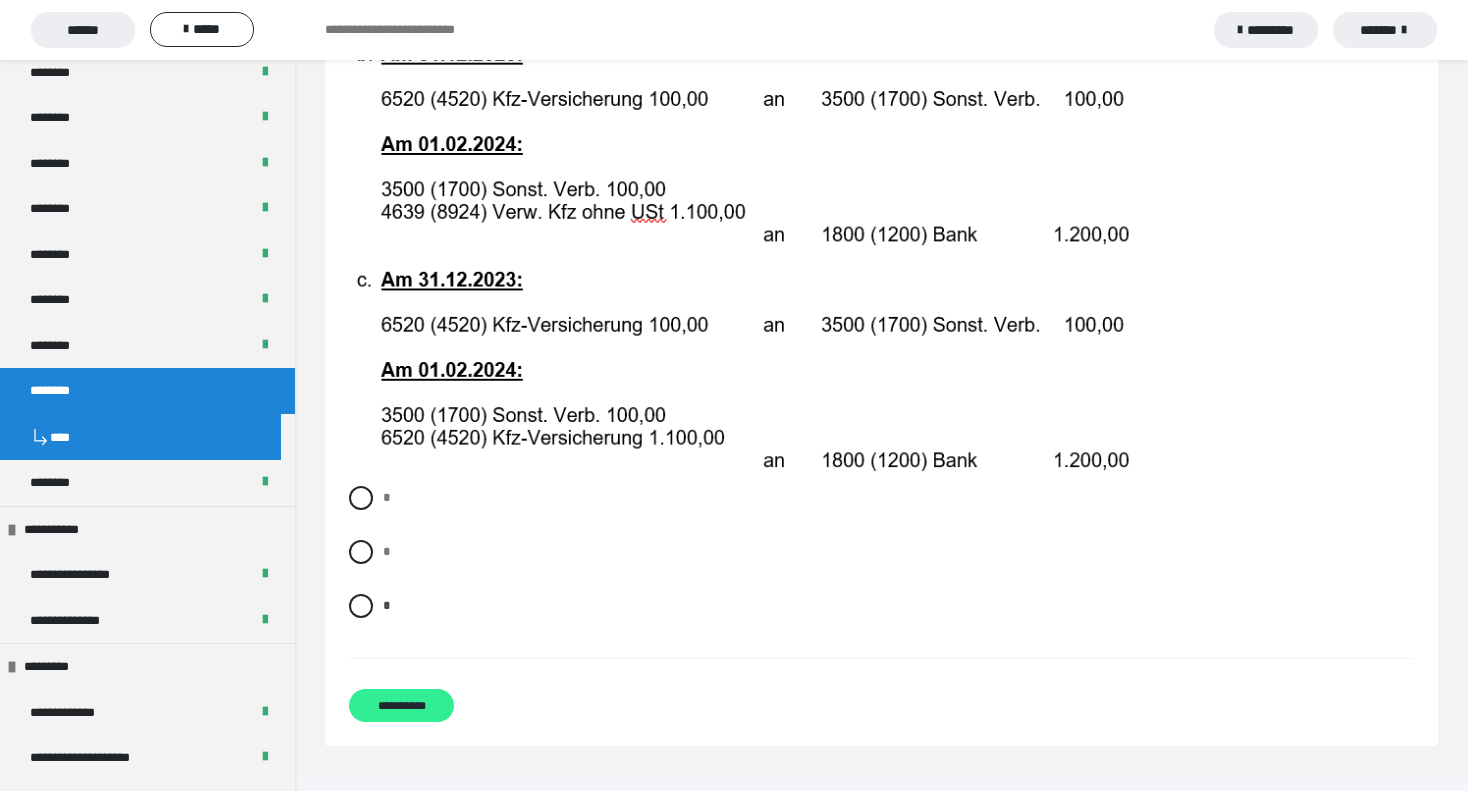 click on "**********" at bounding box center [401, 705] 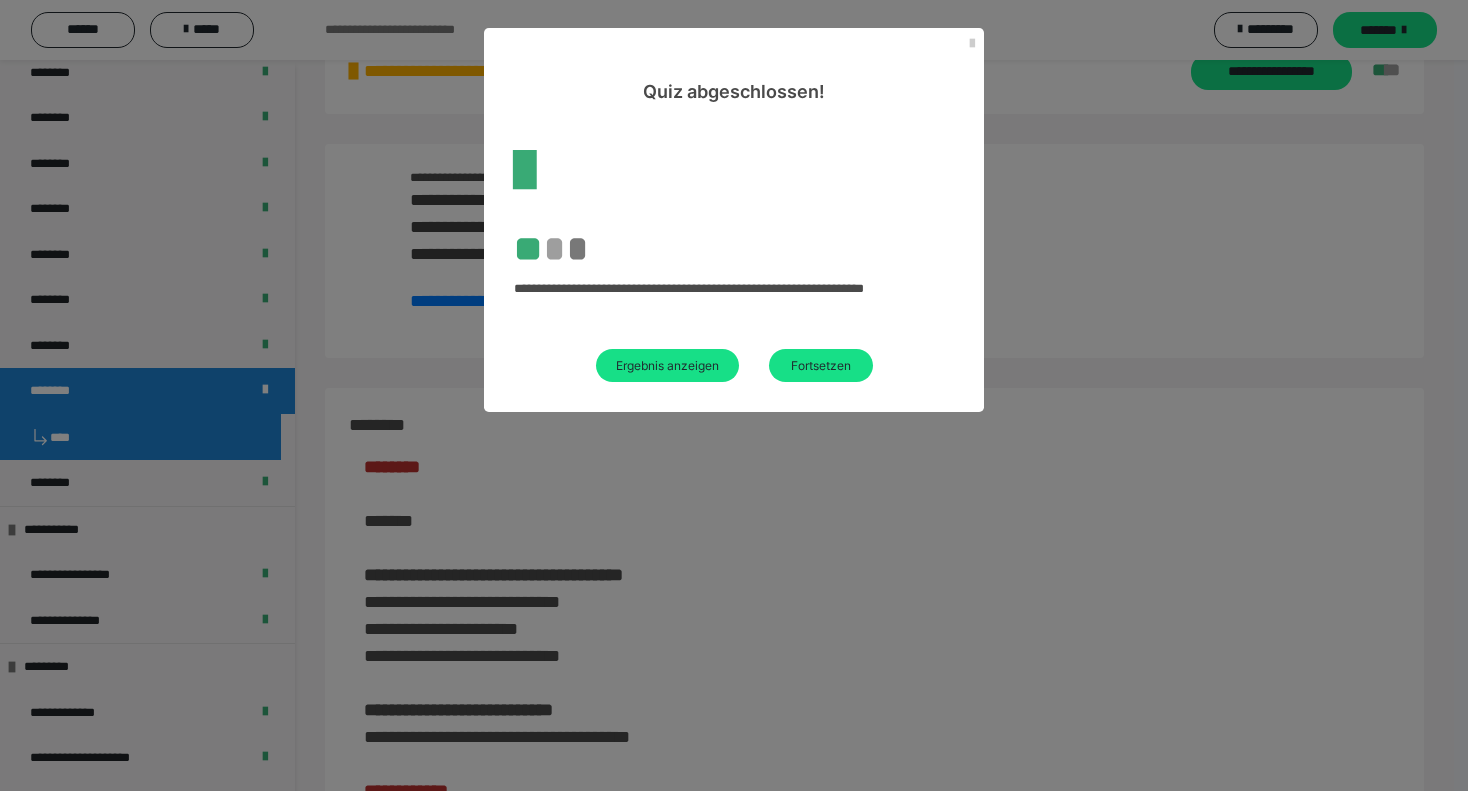 scroll, scrollTop: 3116, scrollLeft: 0, axis: vertical 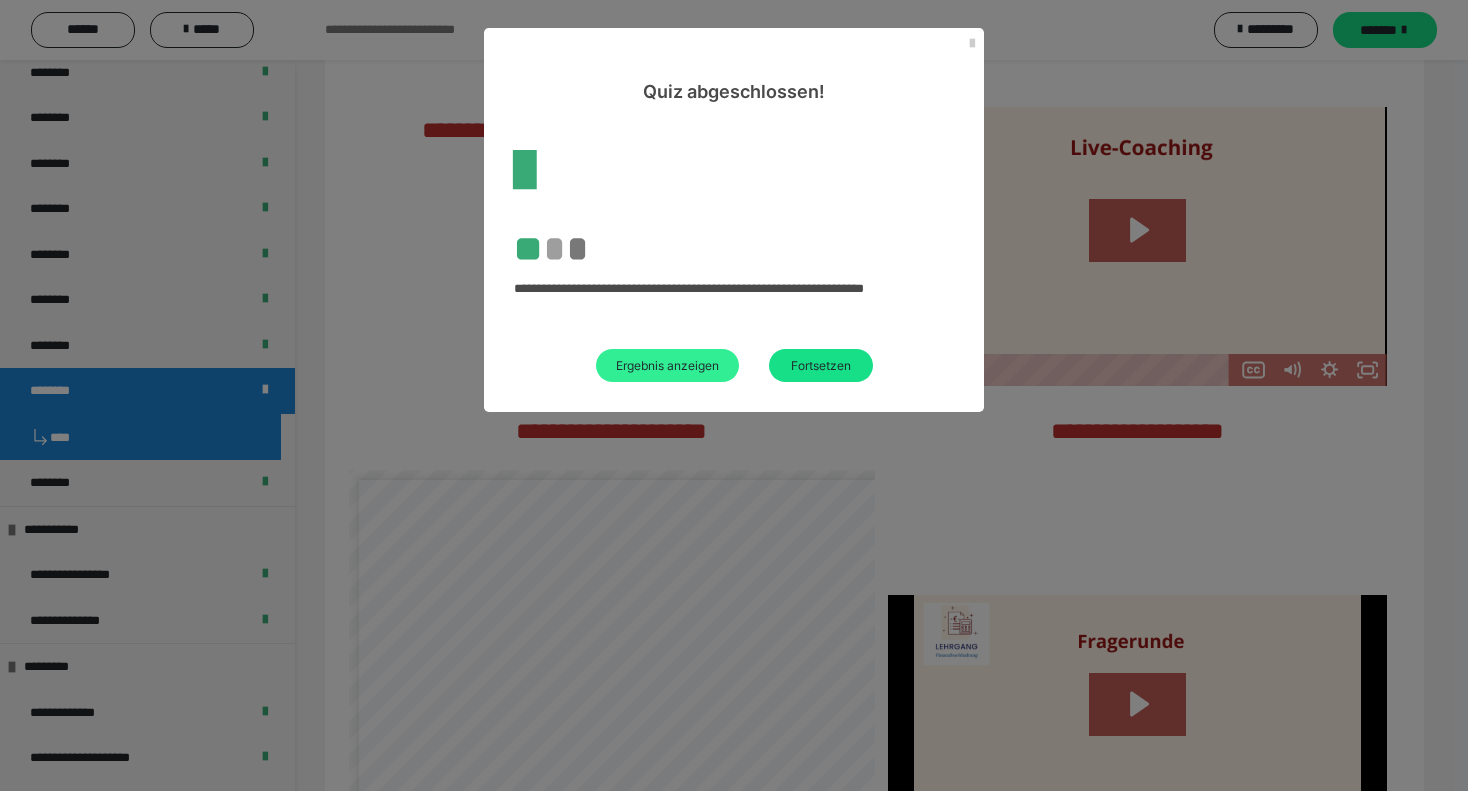 click on "Ergebnis anzeigen" at bounding box center [667, 365] 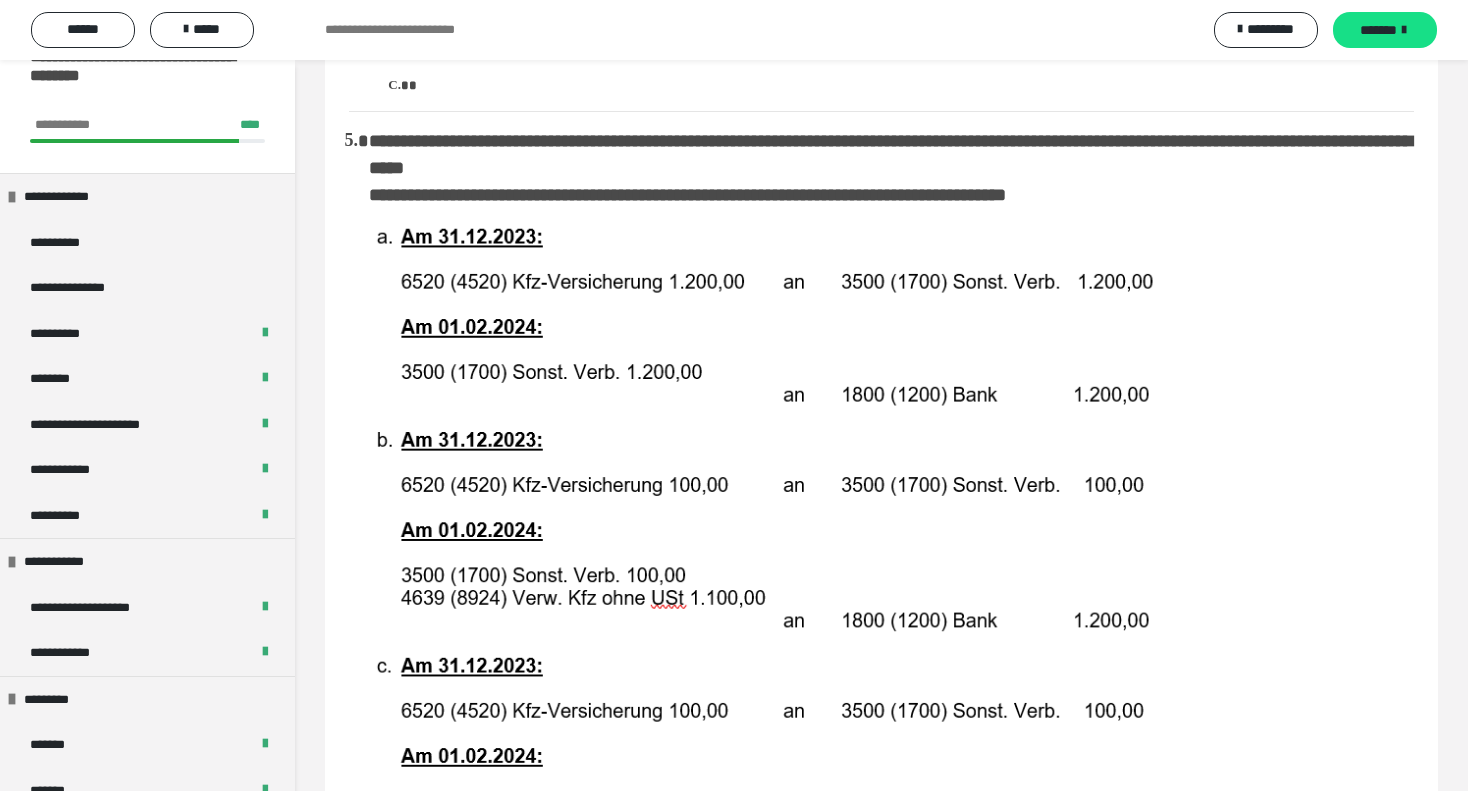 scroll, scrollTop: 0, scrollLeft: 0, axis: both 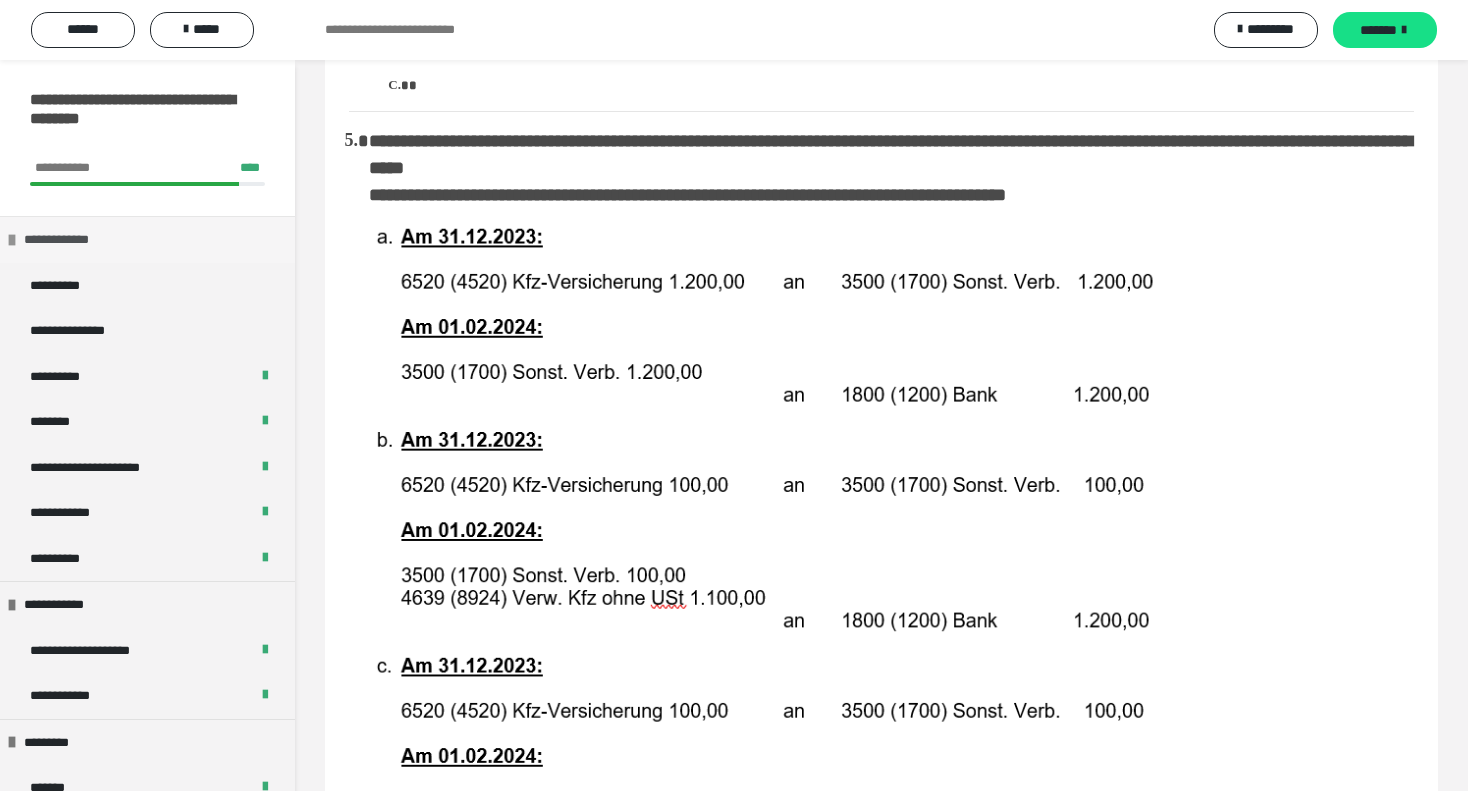 click on "**********" at bounding box center [147, 239] 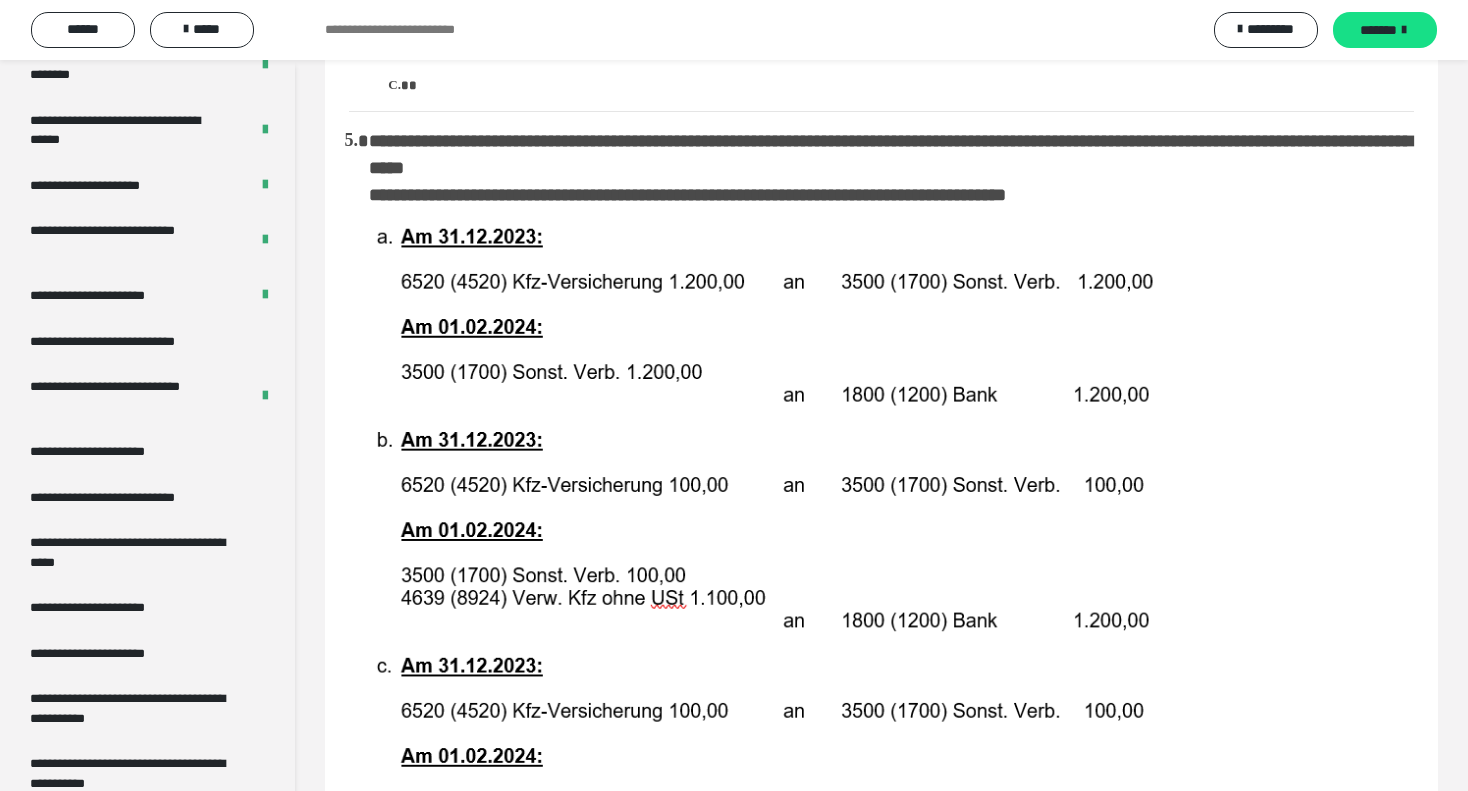 scroll, scrollTop: 3455, scrollLeft: 0, axis: vertical 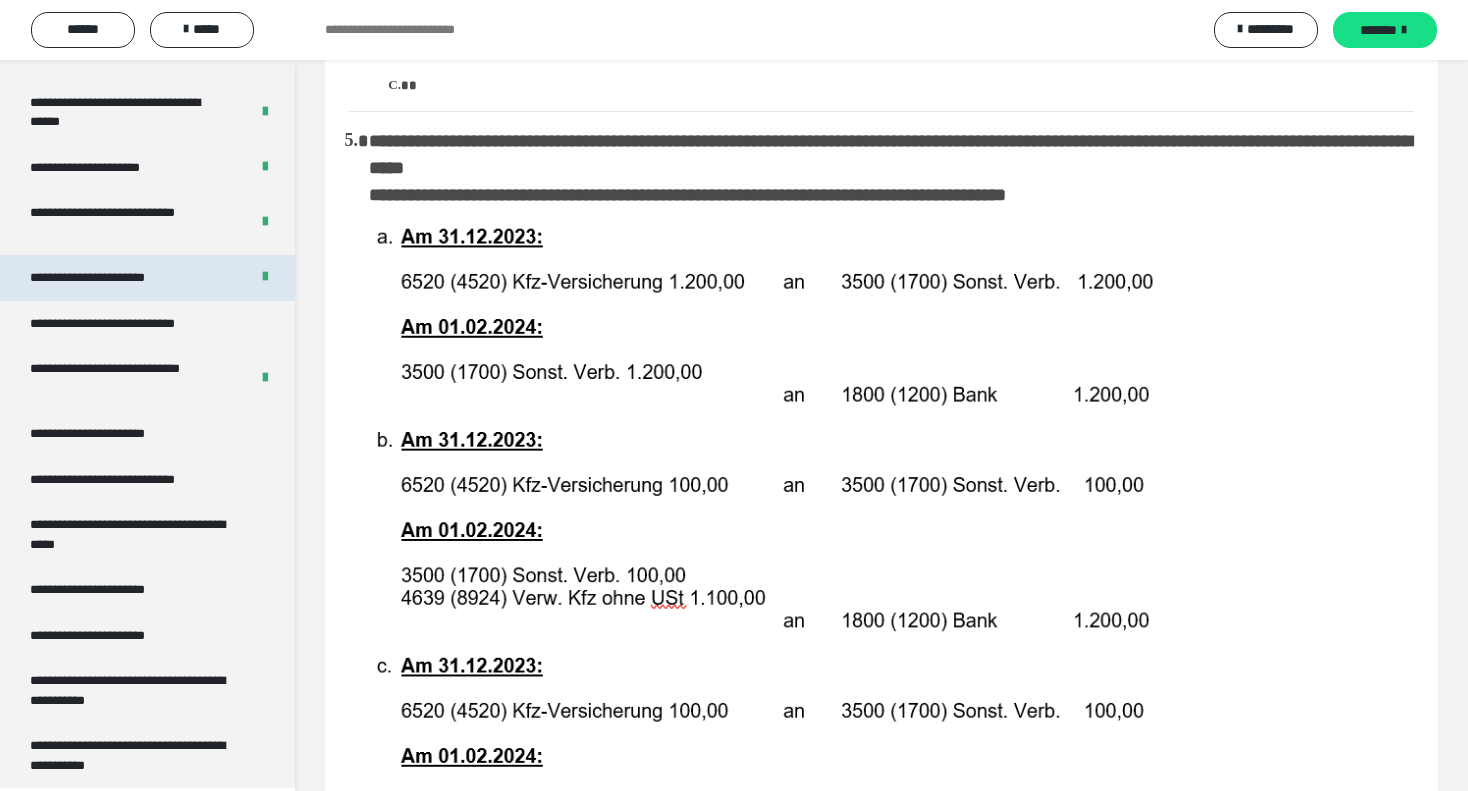 click on "**********" at bounding box center (147, 278) 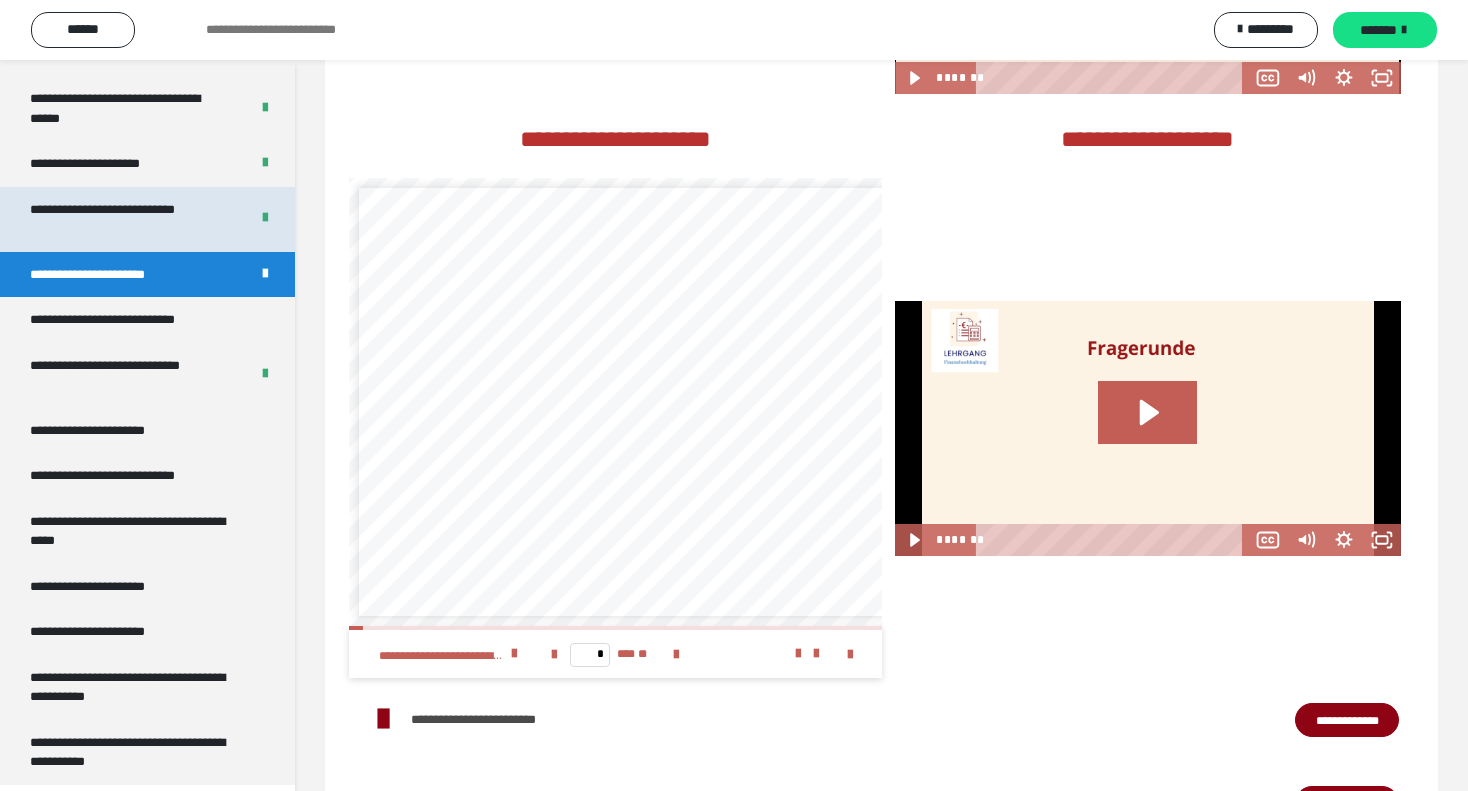 scroll, scrollTop: 3408, scrollLeft: 0, axis: vertical 